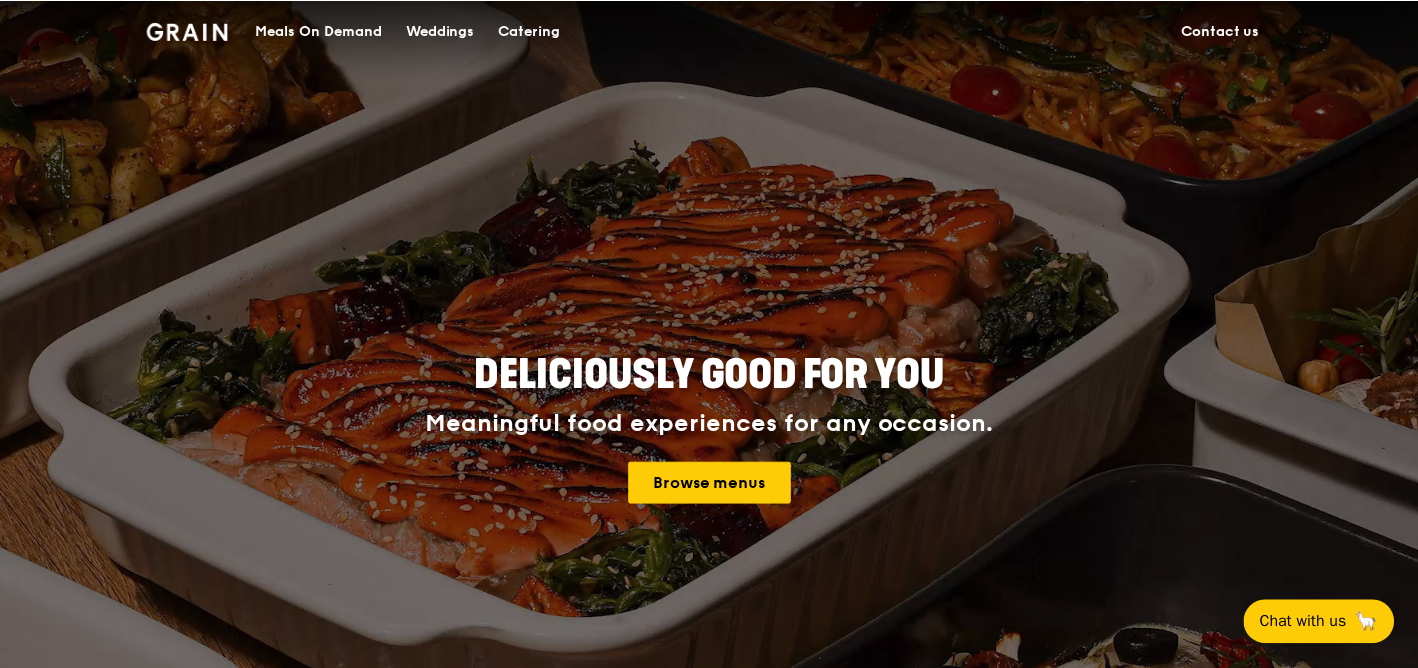 scroll, scrollTop: 0, scrollLeft: 0, axis: both 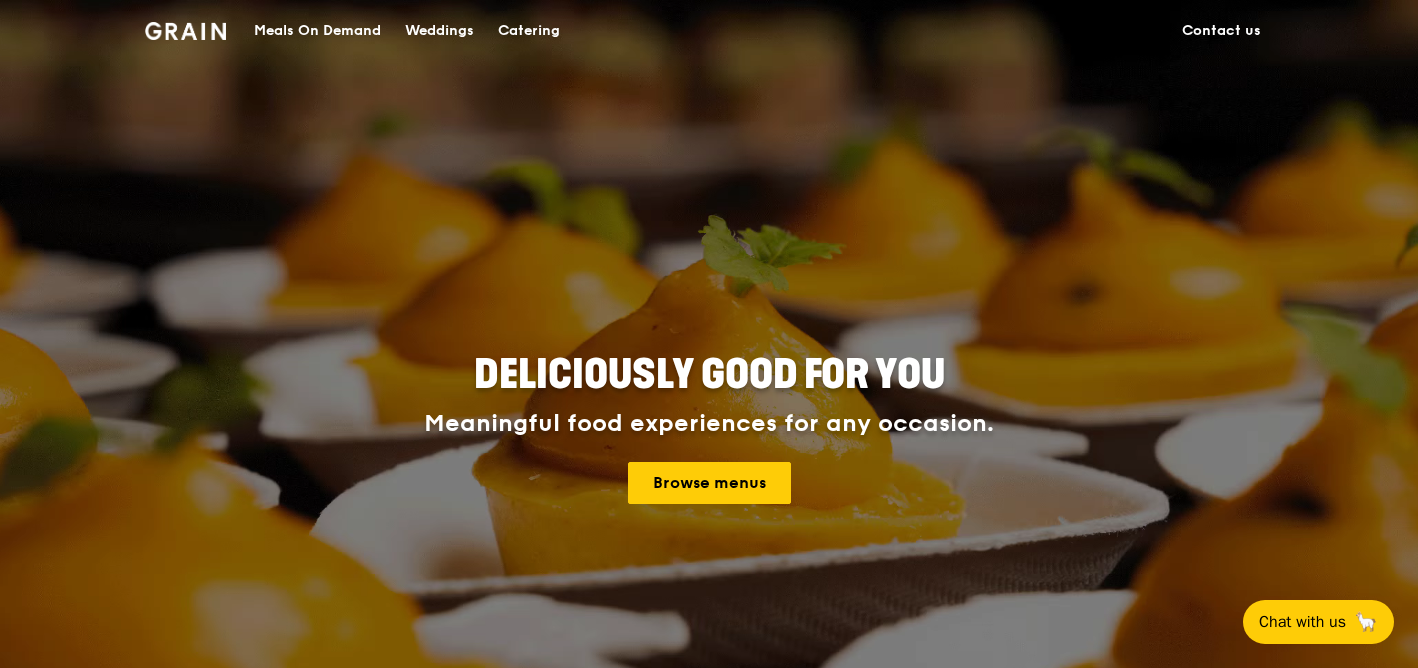 click on "Catering" at bounding box center [529, 31] 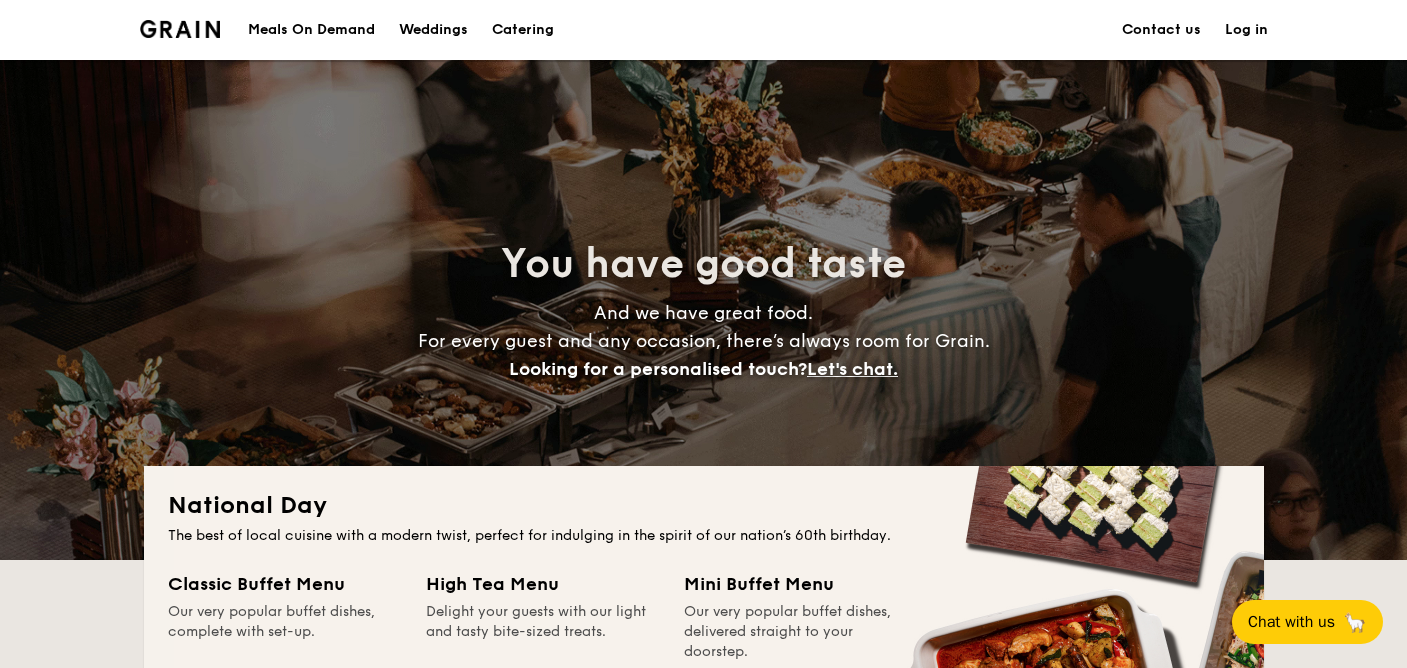 scroll, scrollTop: 0, scrollLeft: 0, axis: both 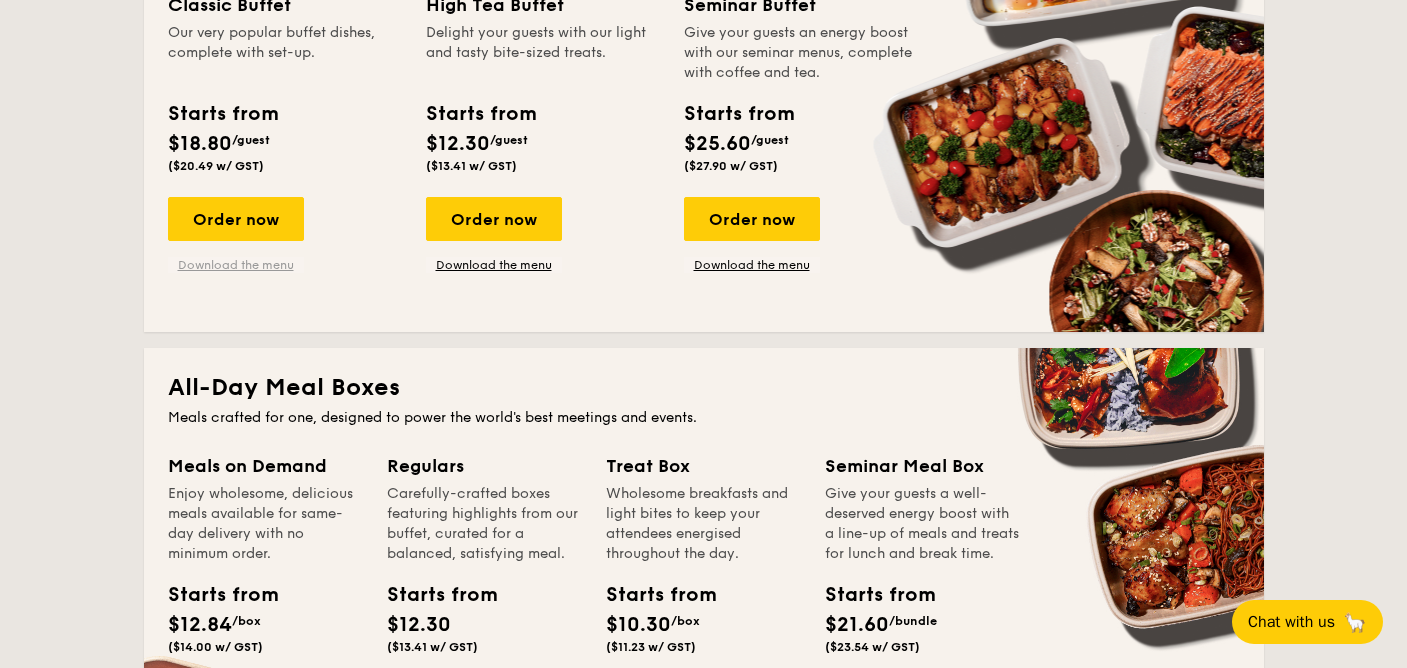 click on "Download the menu" at bounding box center (236, 265) 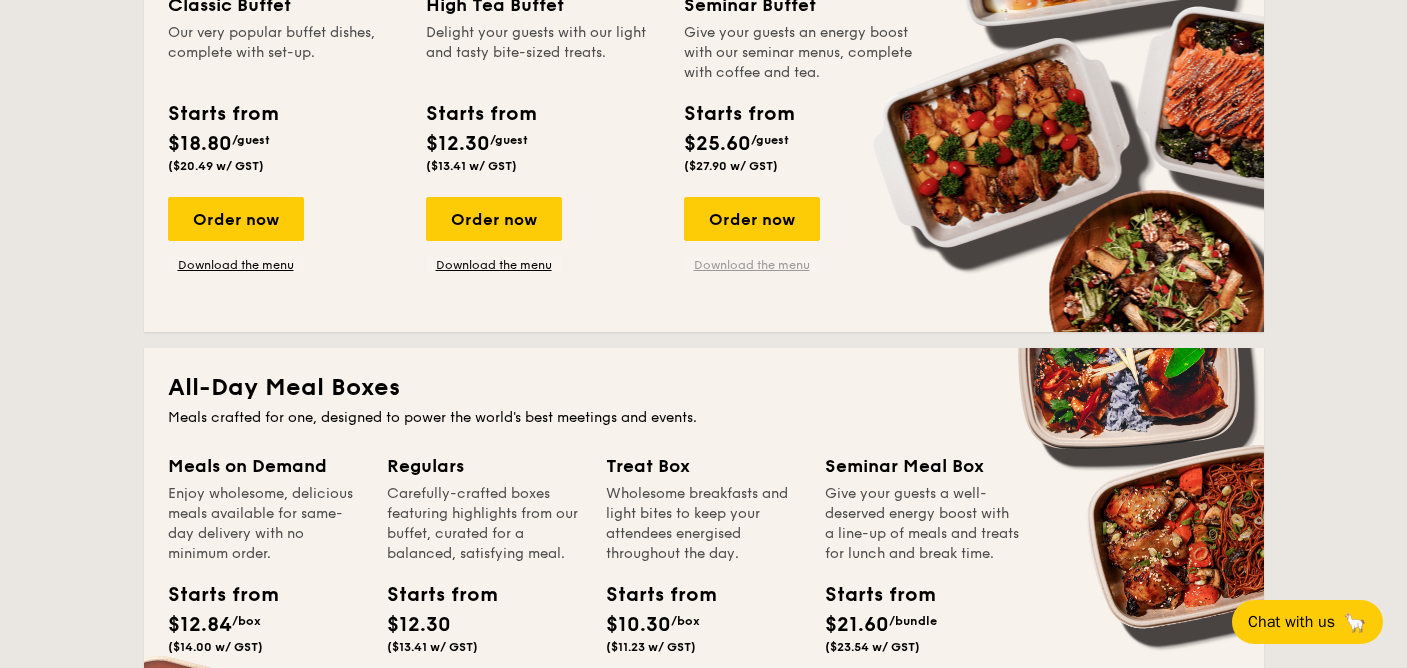 click on "Download the menu" at bounding box center [752, 265] 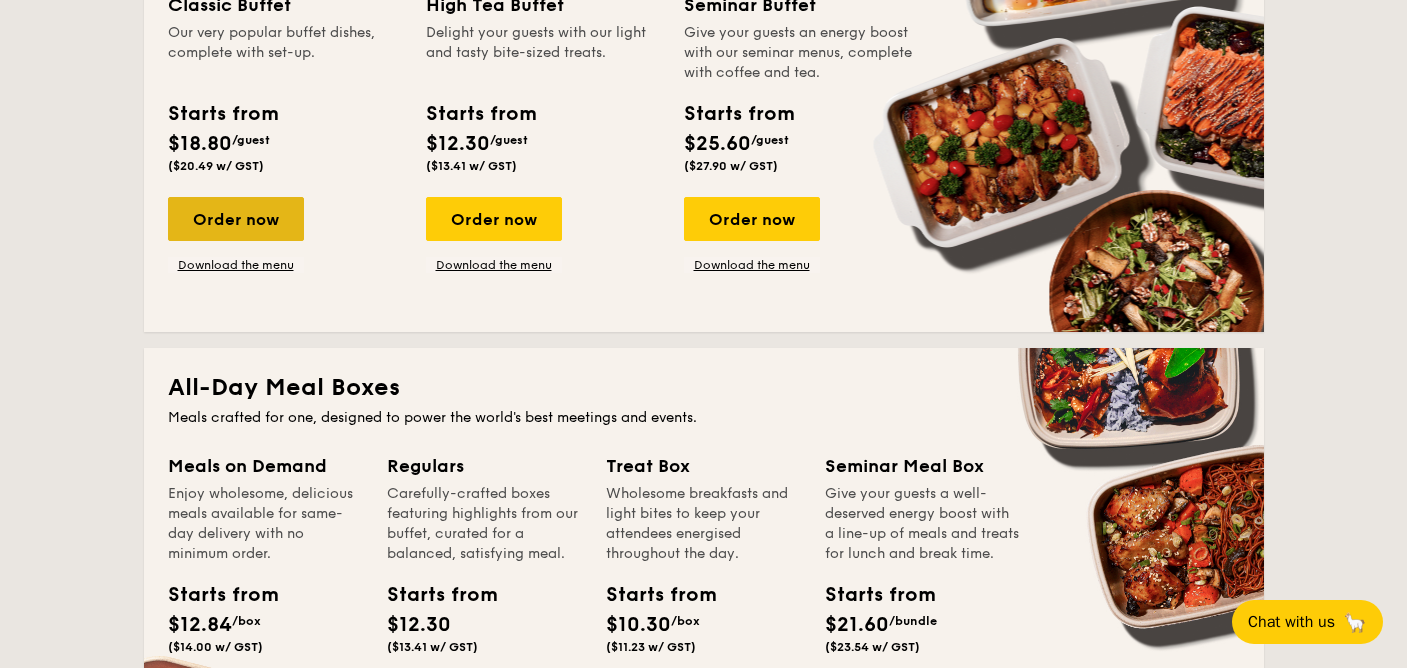 click on "Order now" at bounding box center (236, 219) 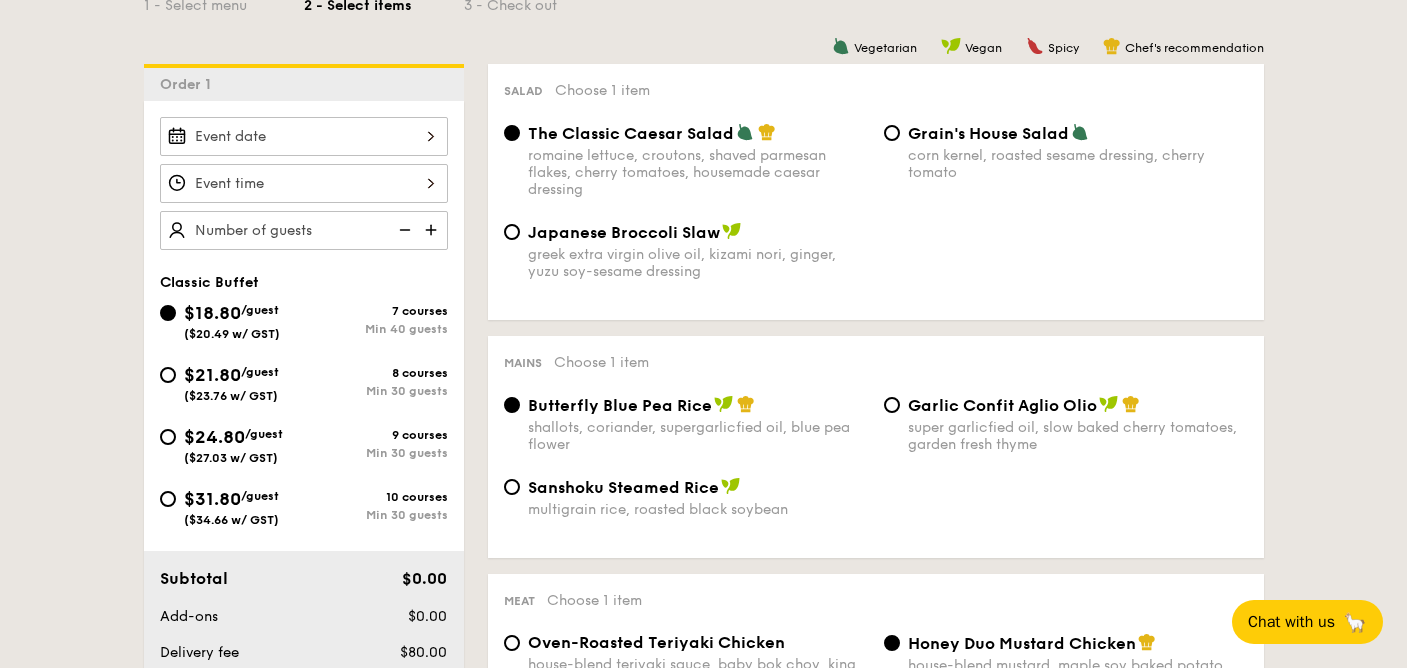 scroll, scrollTop: 600, scrollLeft: 0, axis: vertical 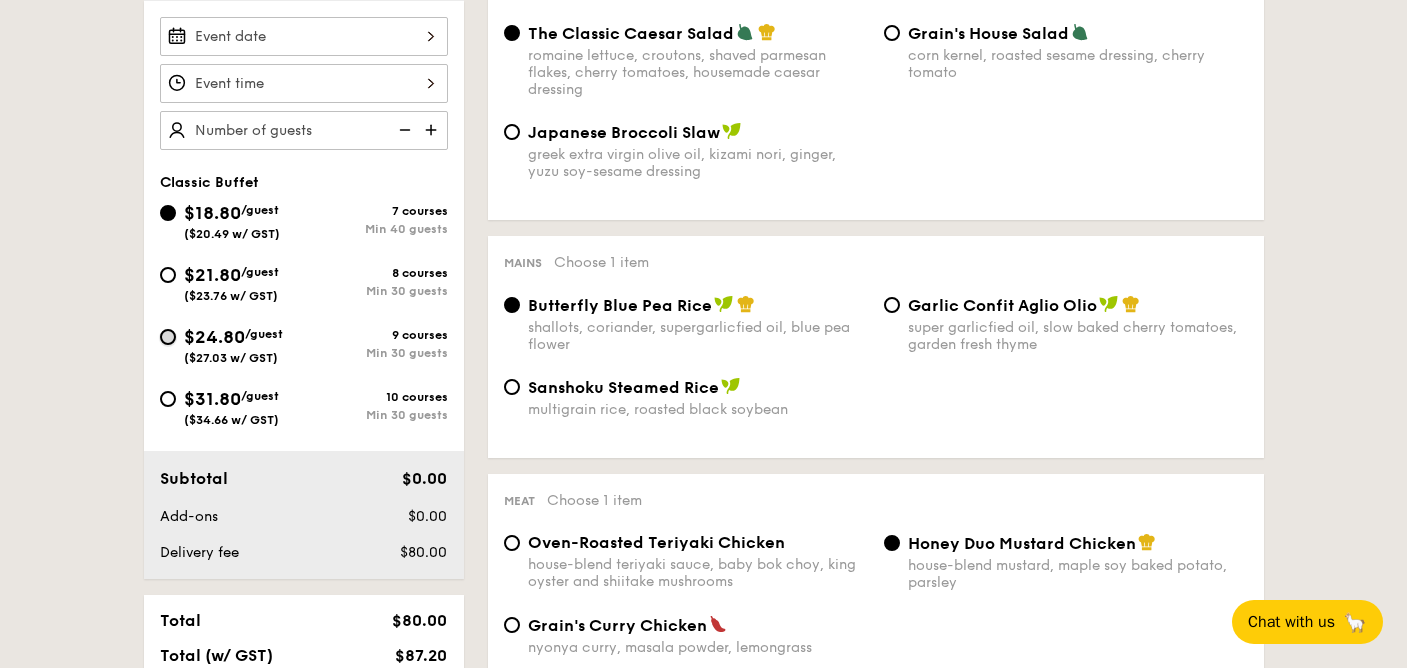 click on "$24.80
/guest
($27.03 w/ GST)
9 courses
Min 30 guests" at bounding box center (168, 337) 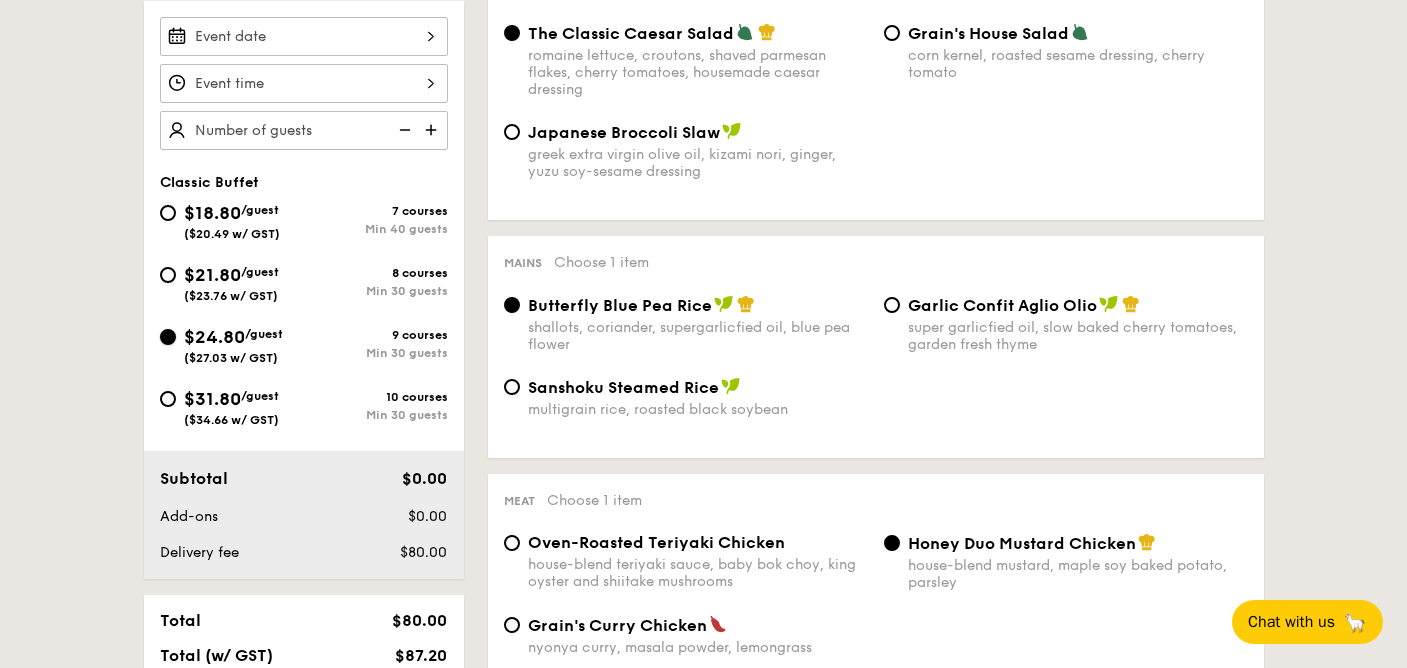 radio on "true" 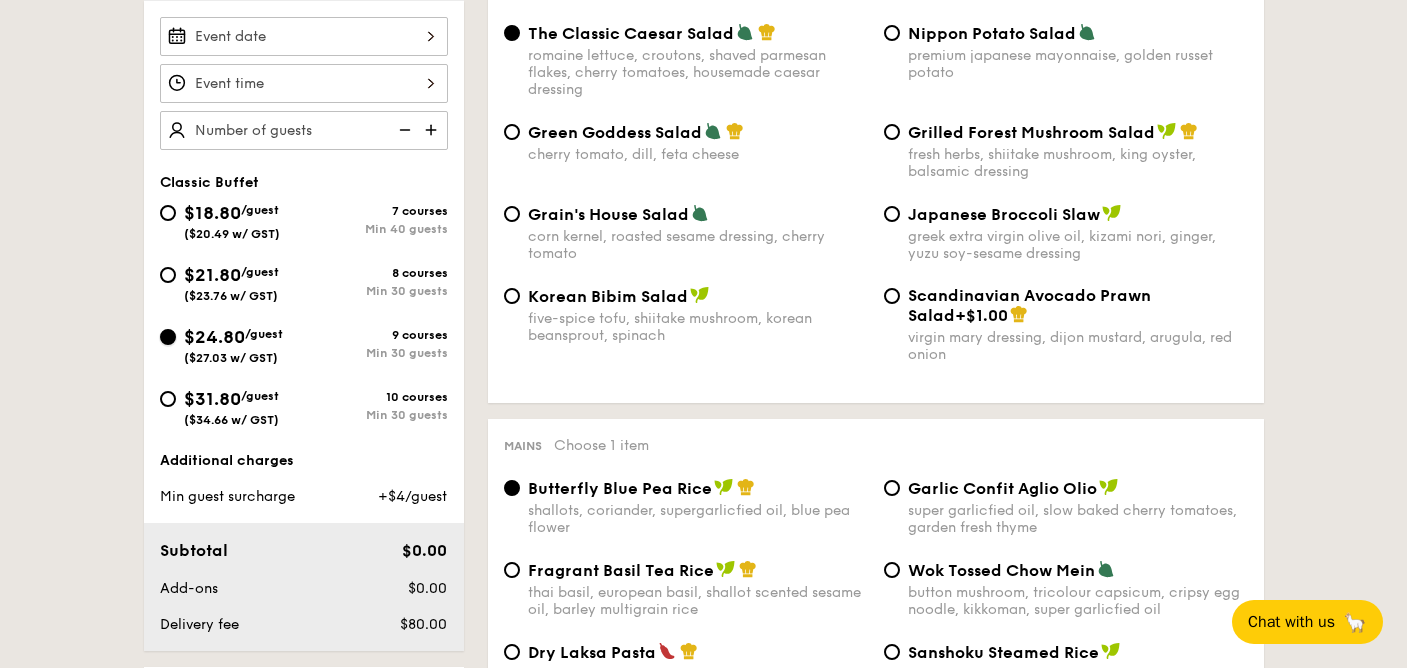 scroll, scrollTop: 500, scrollLeft: 0, axis: vertical 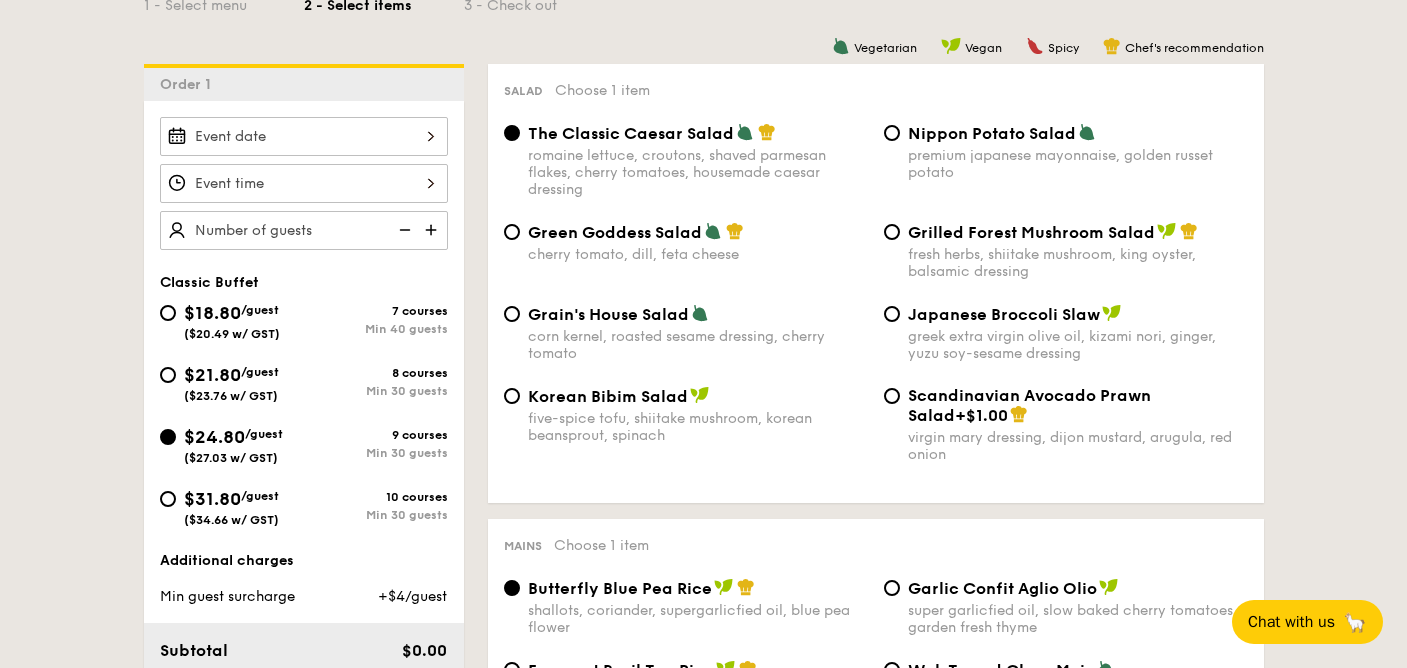 click on "Smoked Mesquite Whole Chicken brined in our in-house blend of herbs and spices, and seasoned with mesquite for a distinctive sweetness and aroma
serves 10 guests
$44.95
/item
($49.00 w/ GST)
0" at bounding box center [304, 136] 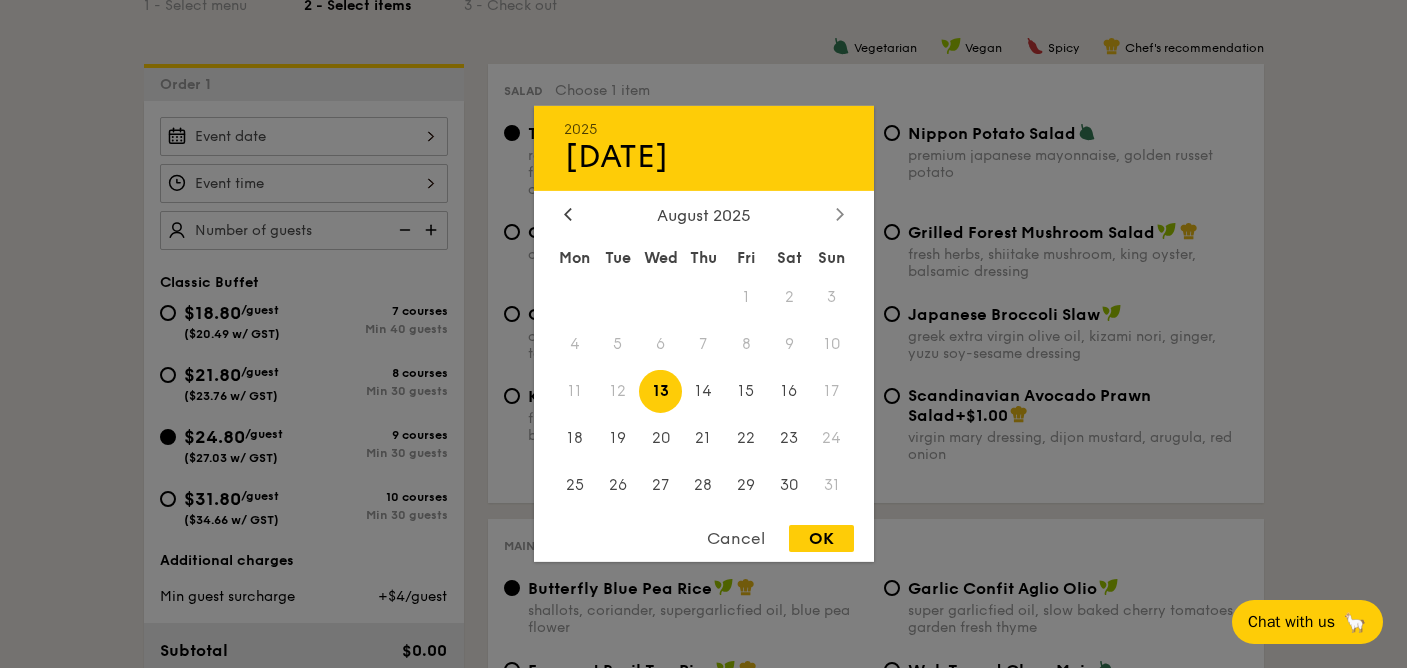 click 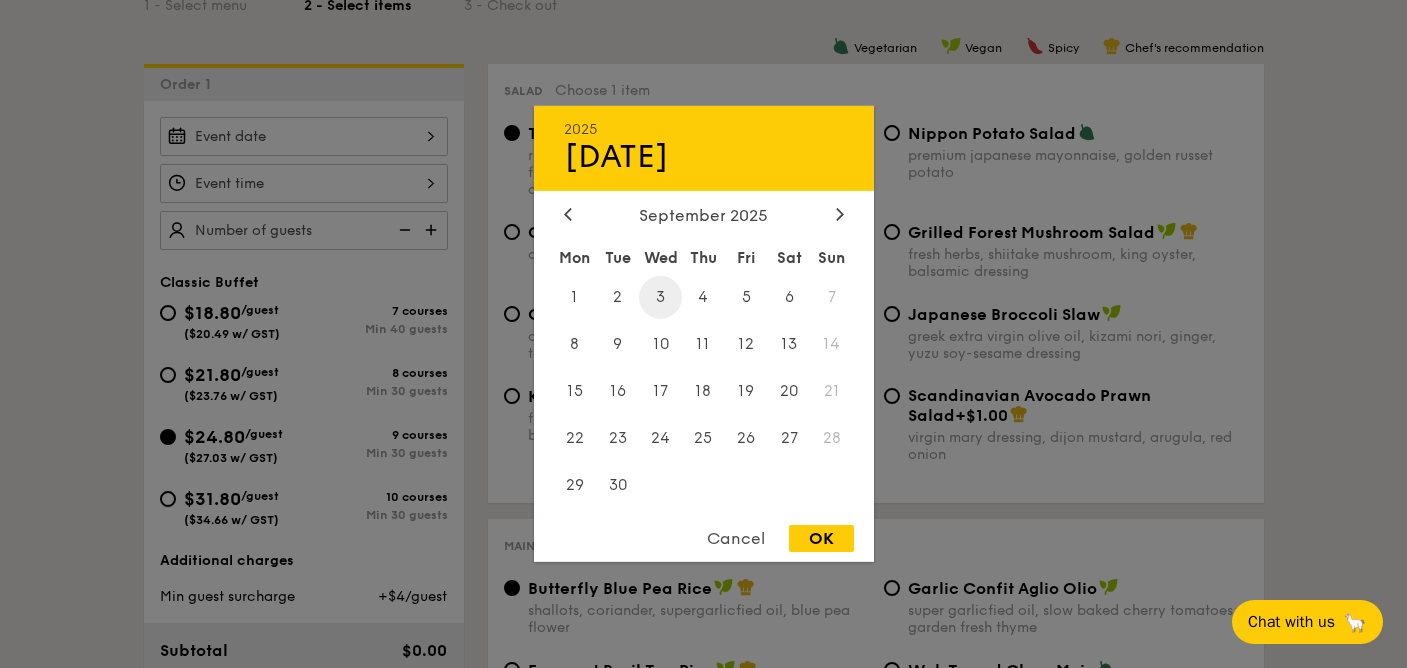 click on "3" at bounding box center [660, 297] 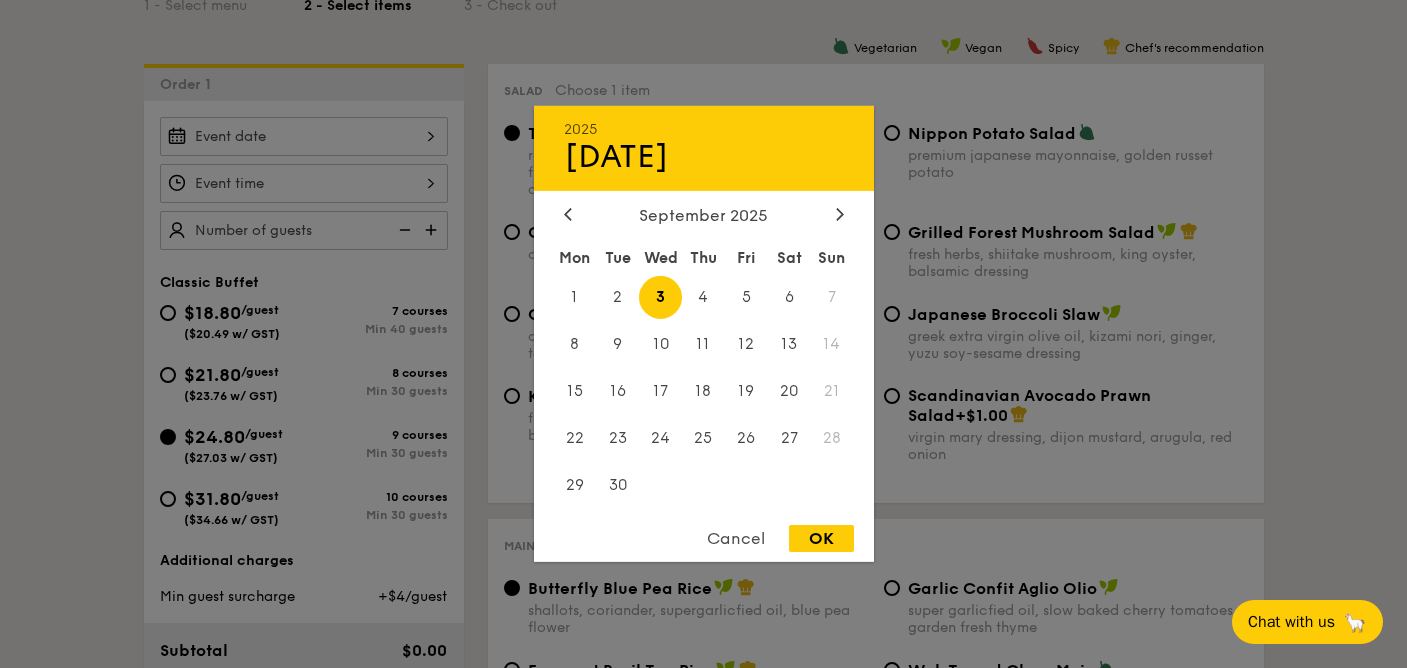 click on "OK" at bounding box center [821, 538] 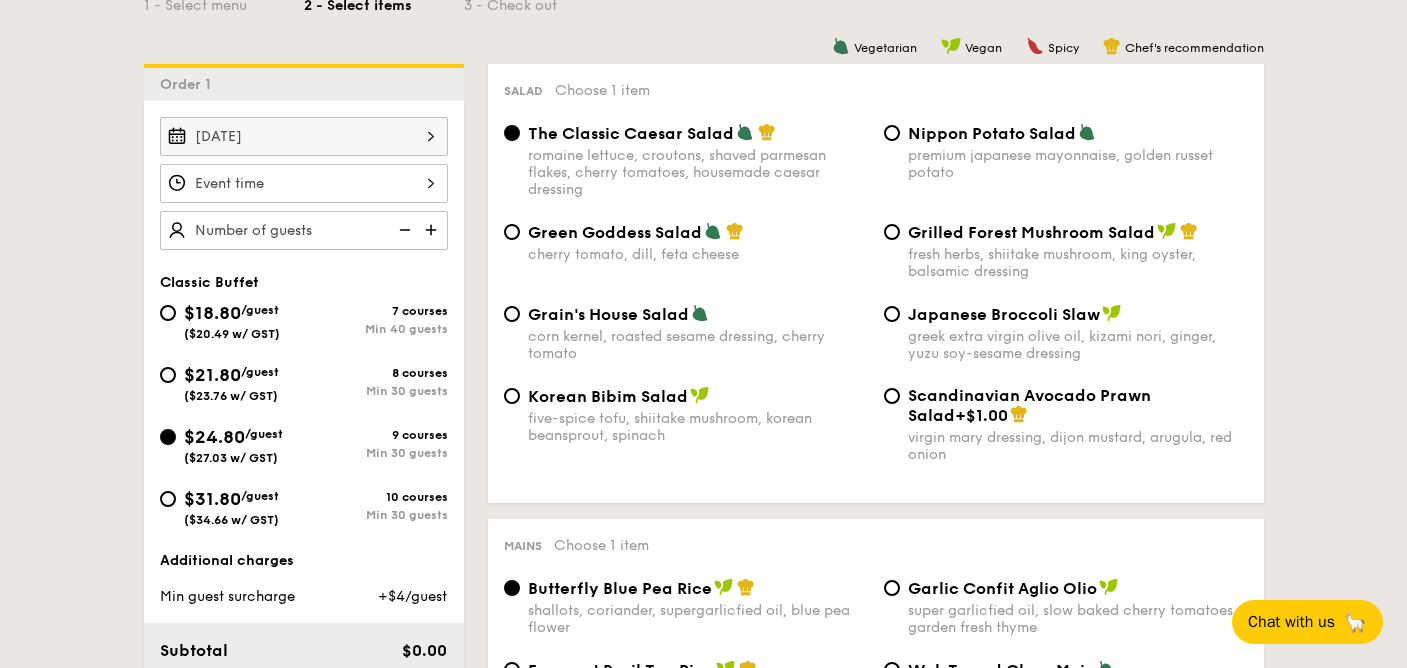 click on "Smoked Mesquite Whole Chicken brined in our in-house blend of herbs and spices, and seasoned with mesquite for a distinctive sweetness and aroma
serves 10 guests
$44.95
/item
($49.00 w/ GST)
0" at bounding box center [304, 183] 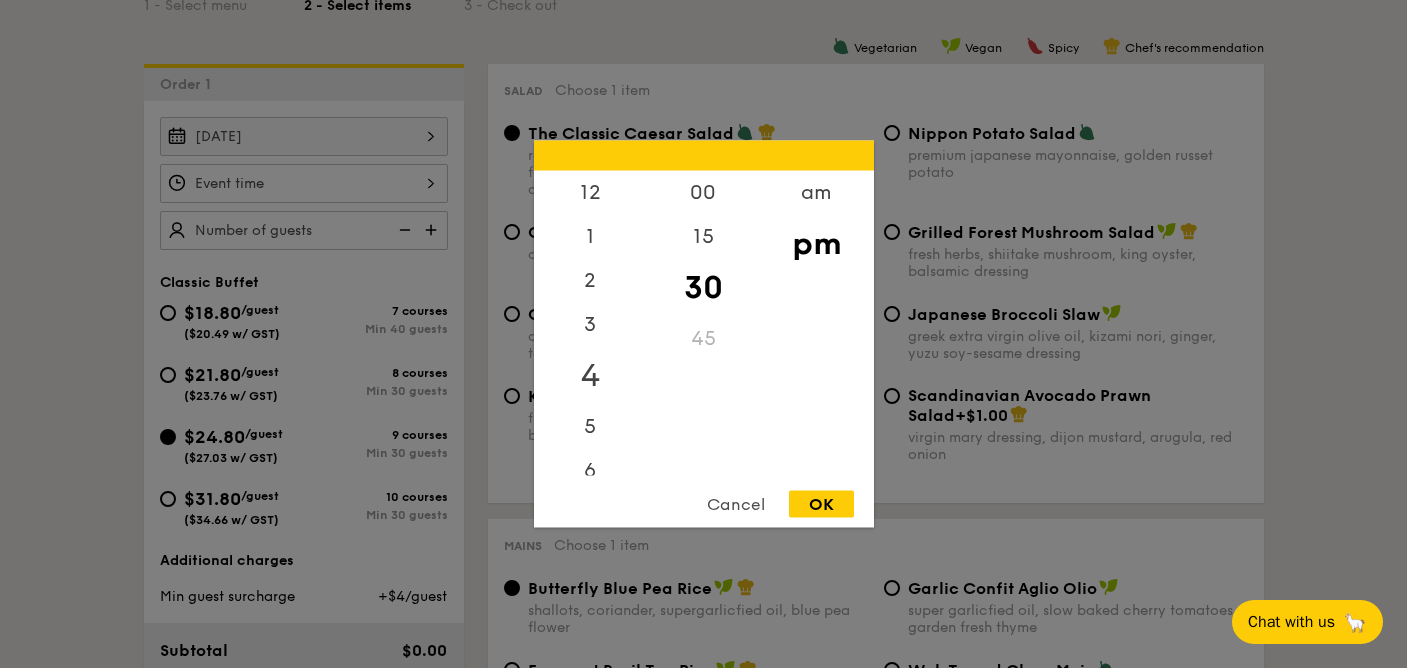 scroll, scrollTop: 88, scrollLeft: 0, axis: vertical 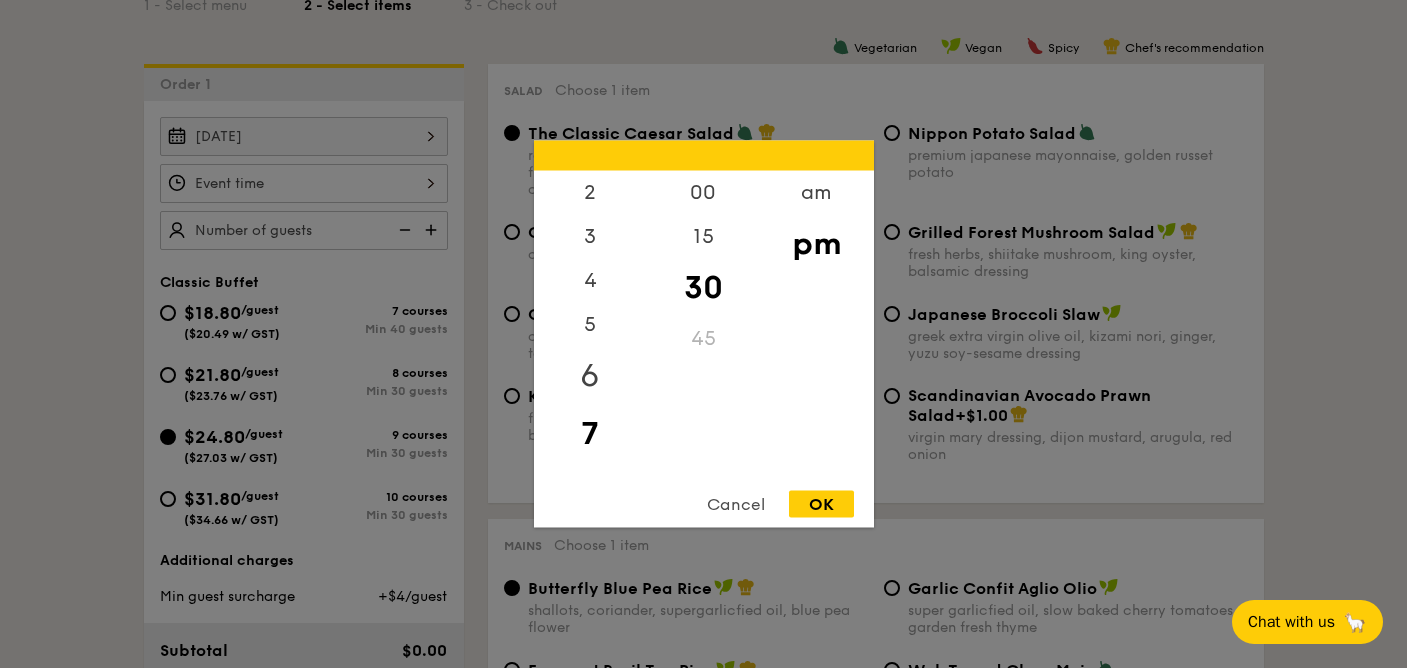 drag, startPoint x: 593, startPoint y: 221, endPoint x: 605, endPoint y: 373, distance: 152.47295 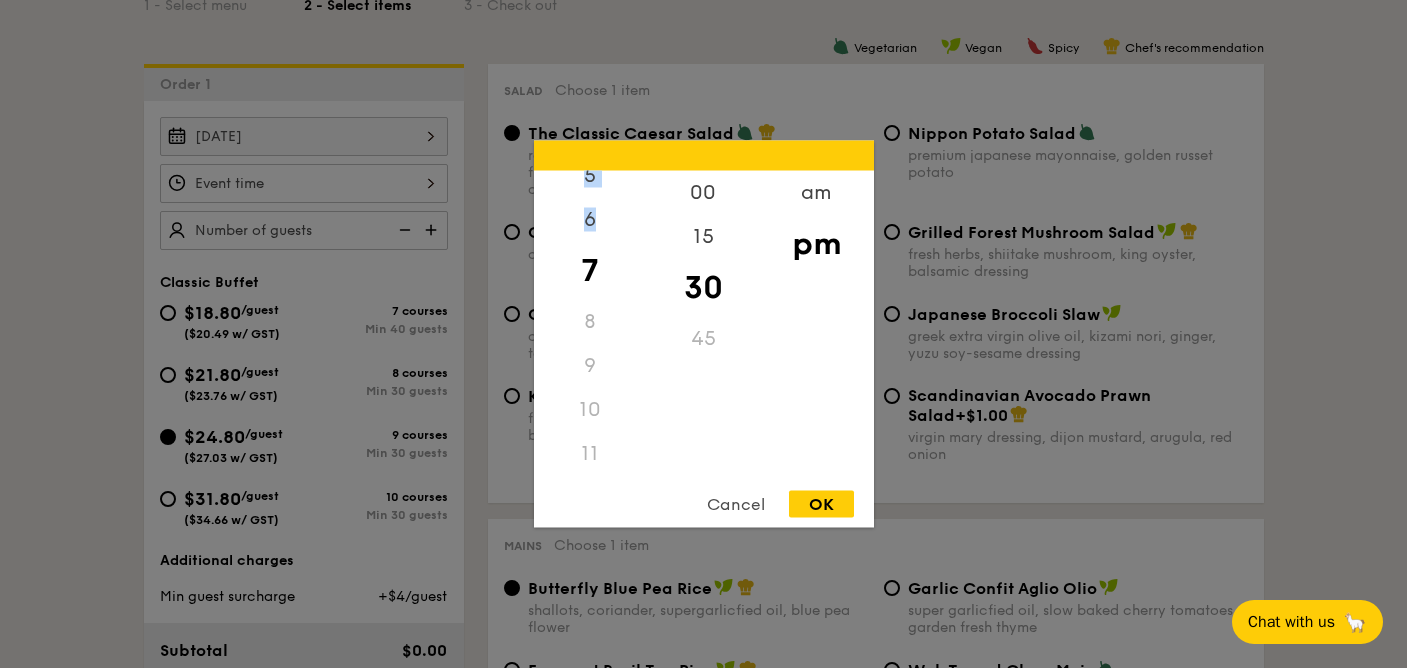 scroll, scrollTop: 243, scrollLeft: 0, axis: vertical 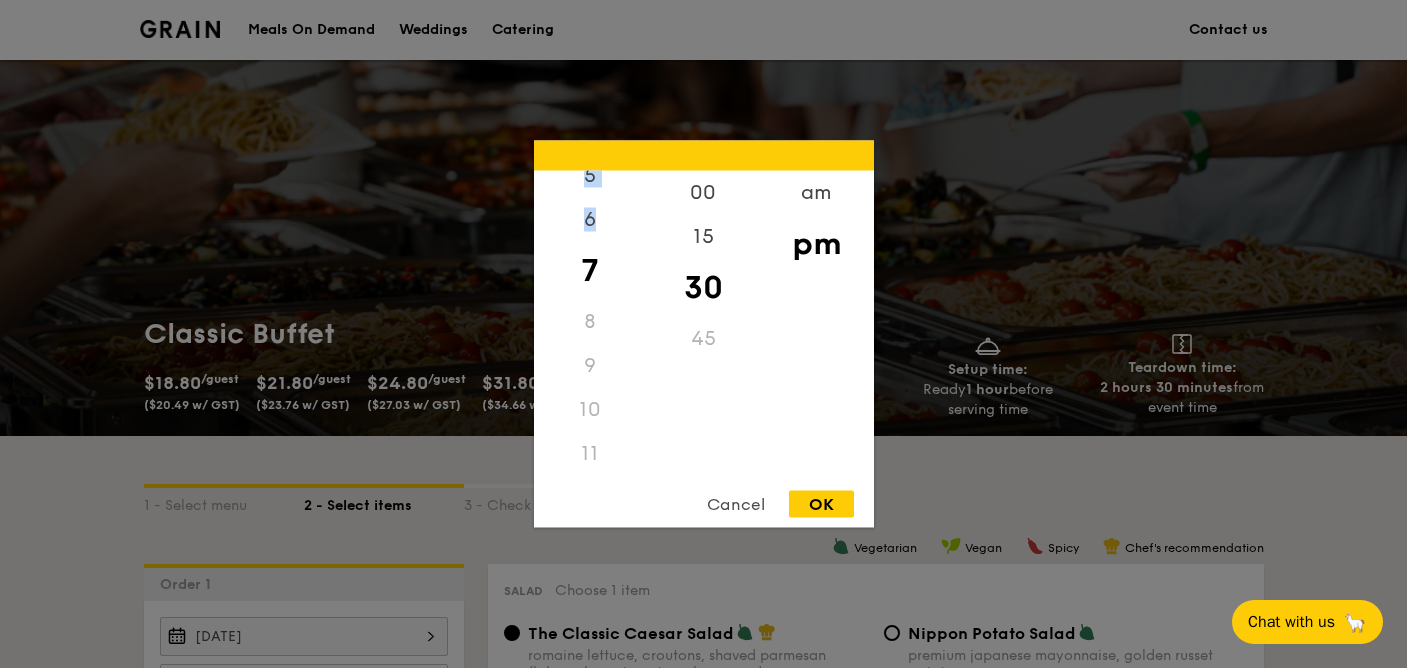 click on "9" at bounding box center [590, 366] 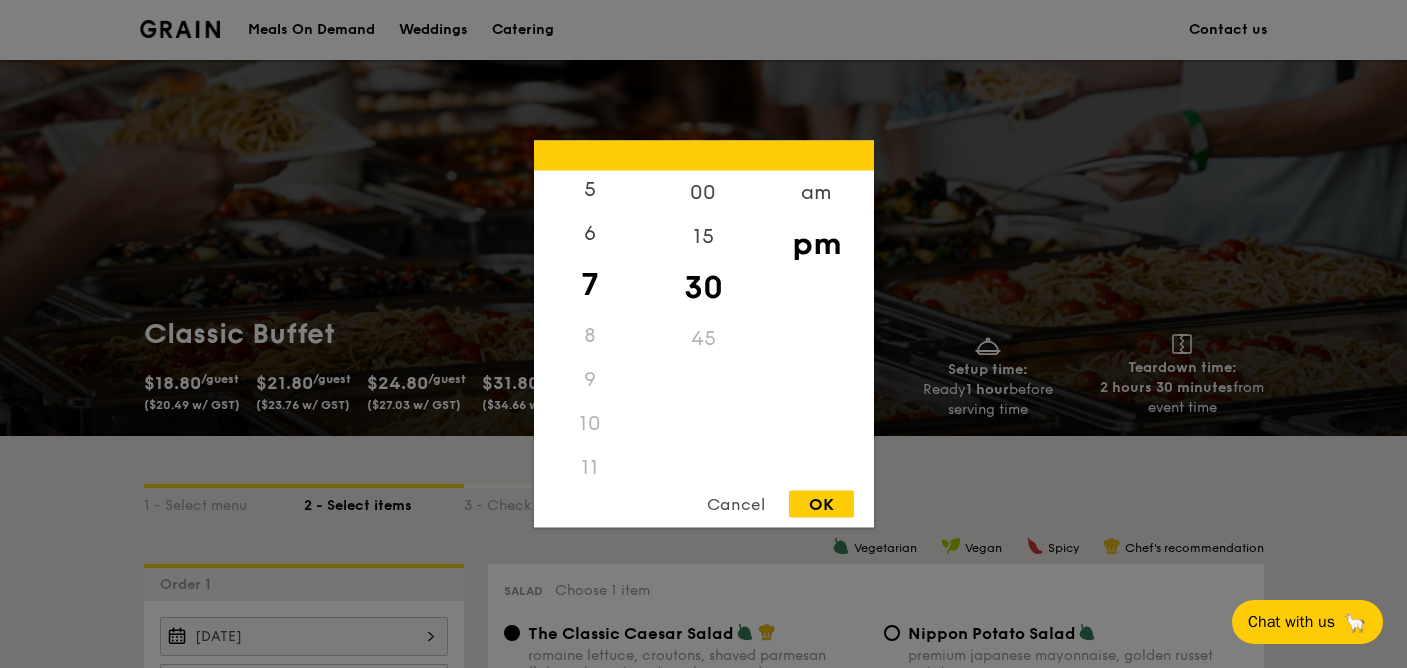 scroll, scrollTop: 0, scrollLeft: 0, axis: both 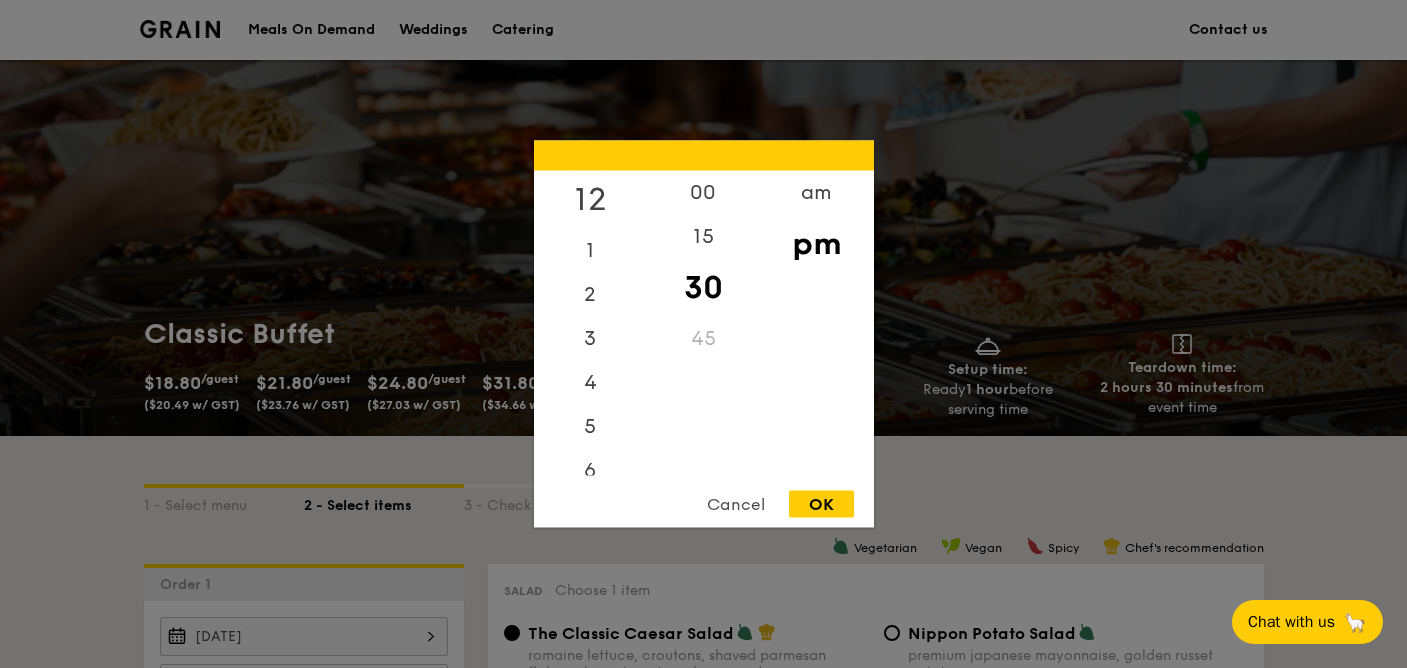 click on "12" at bounding box center (590, 200) 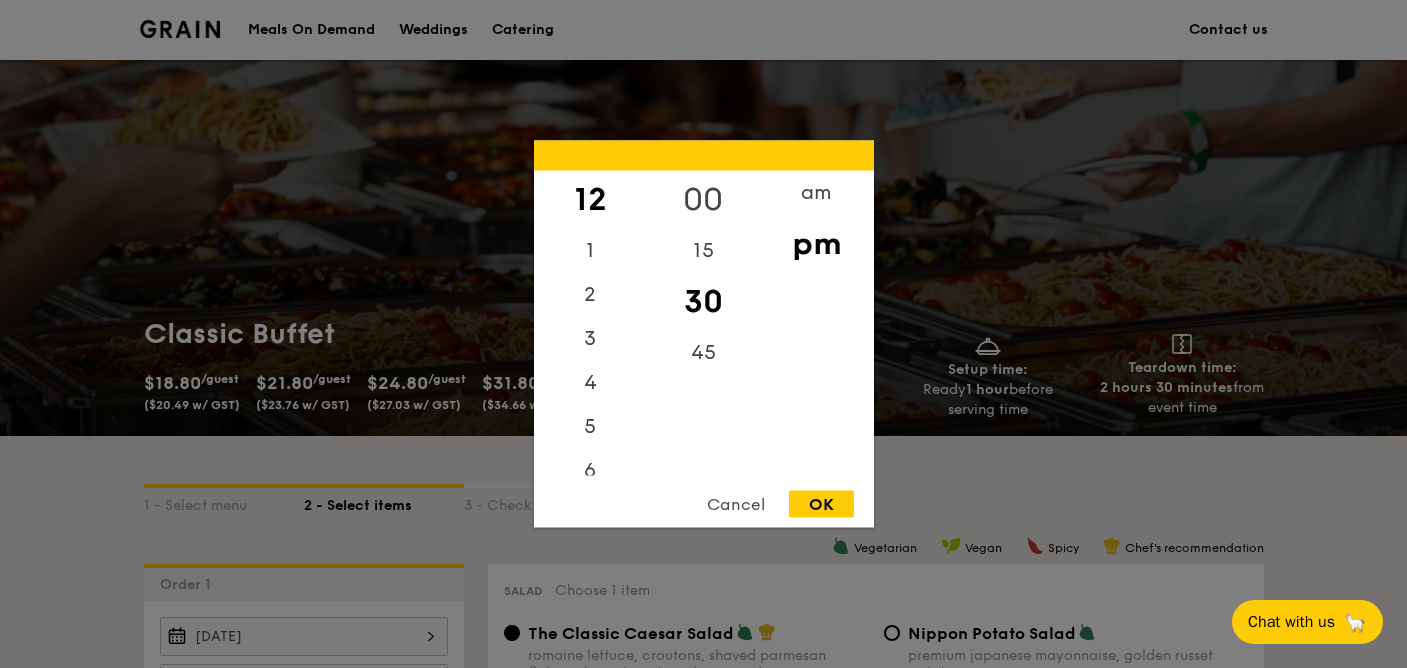 click on "00" at bounding box center (703, 200) 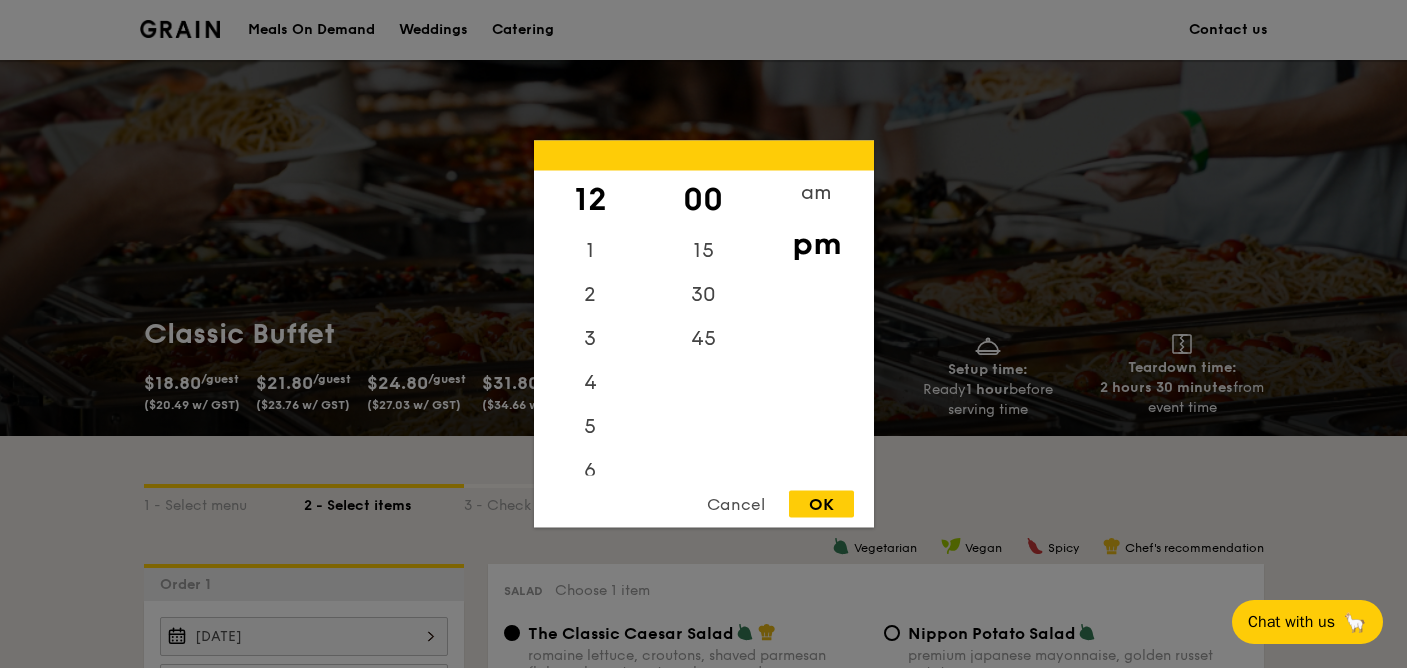 click on "OK" at bounding box center (821, 504) 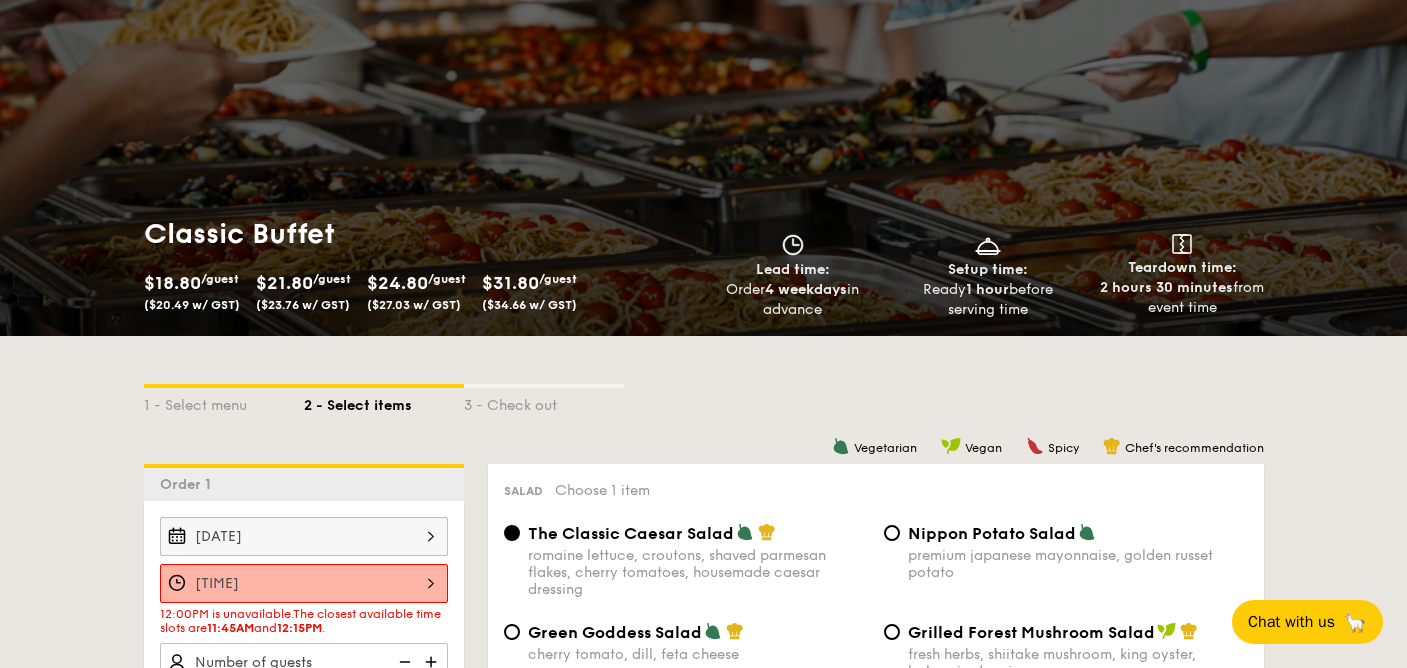 scroll, scrollTop: 500, scrollLeft: 0, axis: vertical 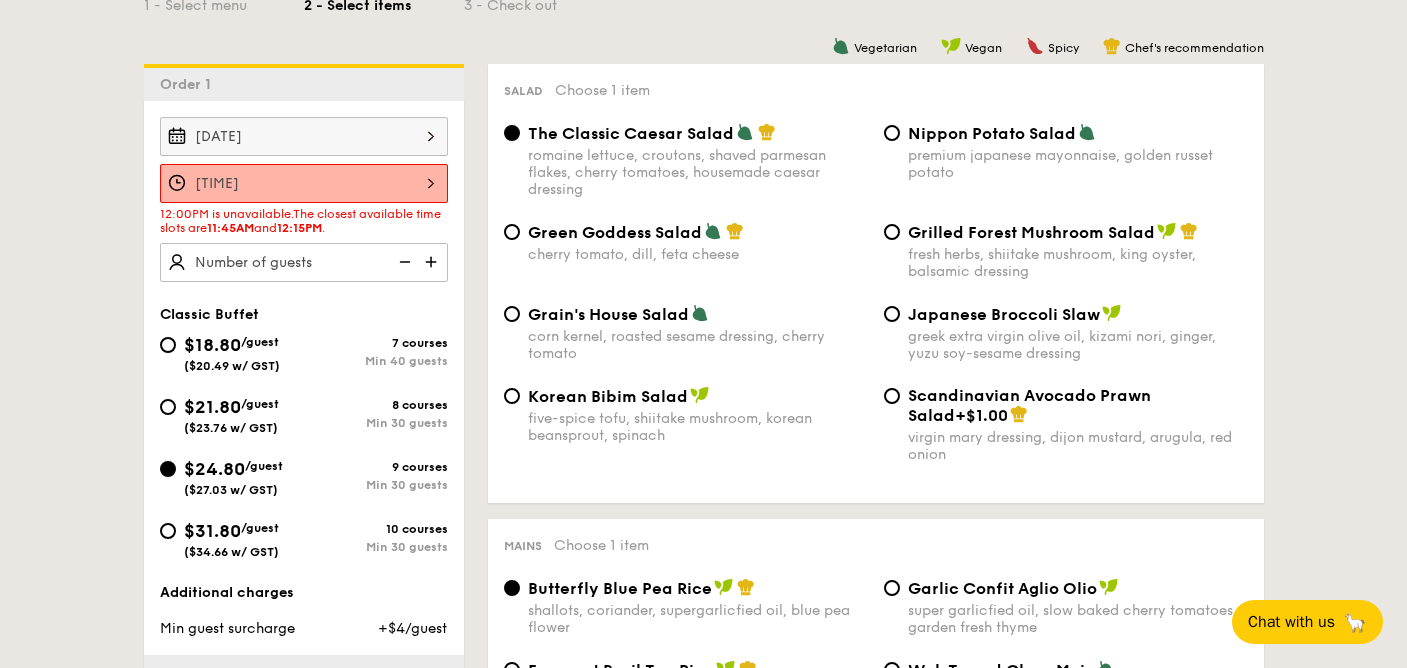 click on "[TIME]" at bounding box center (304, 183) 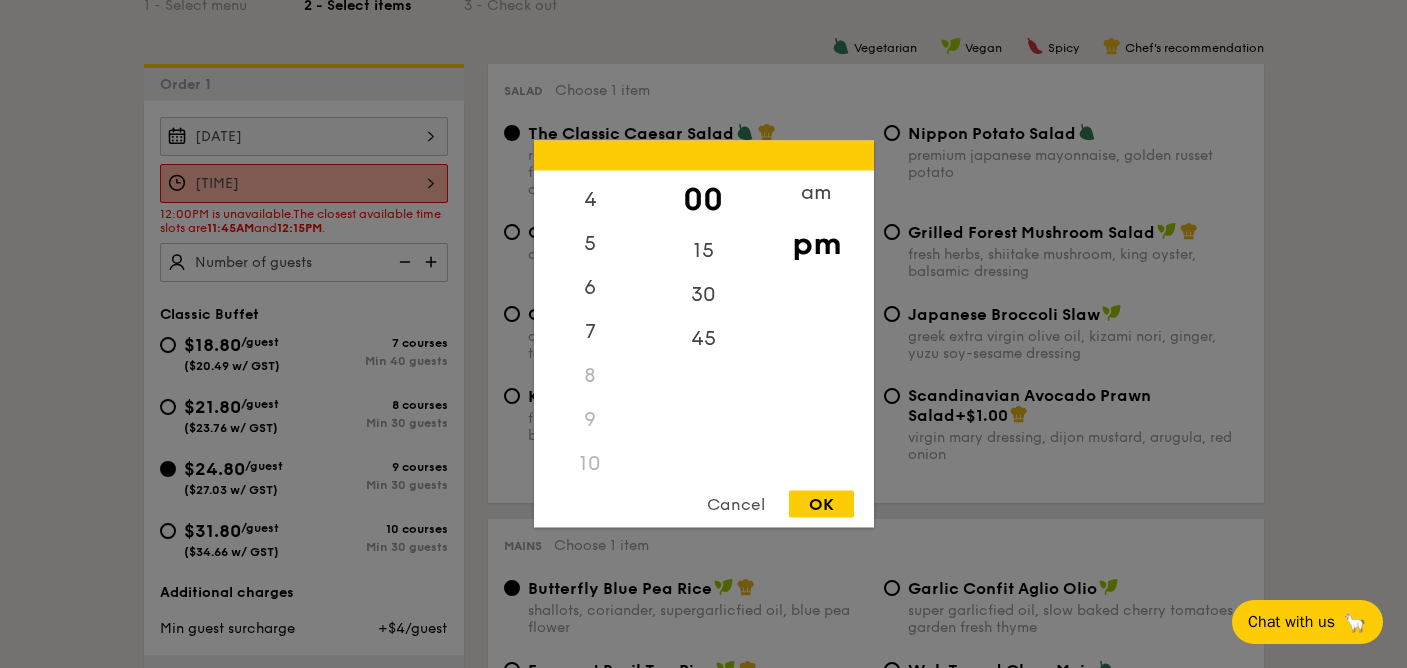 scroll, scrollTop: 244, scrollLeft: 0, axis: vertical 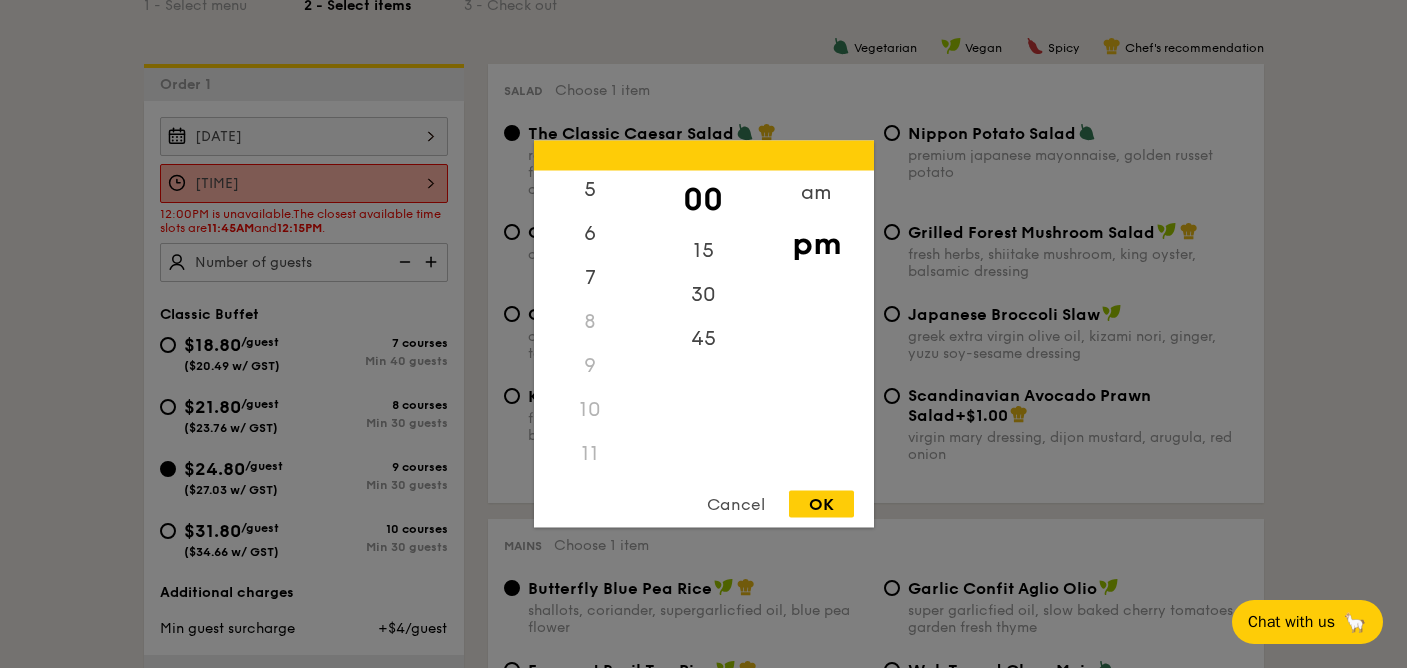 click on "11" at bounding box center (590, 454) 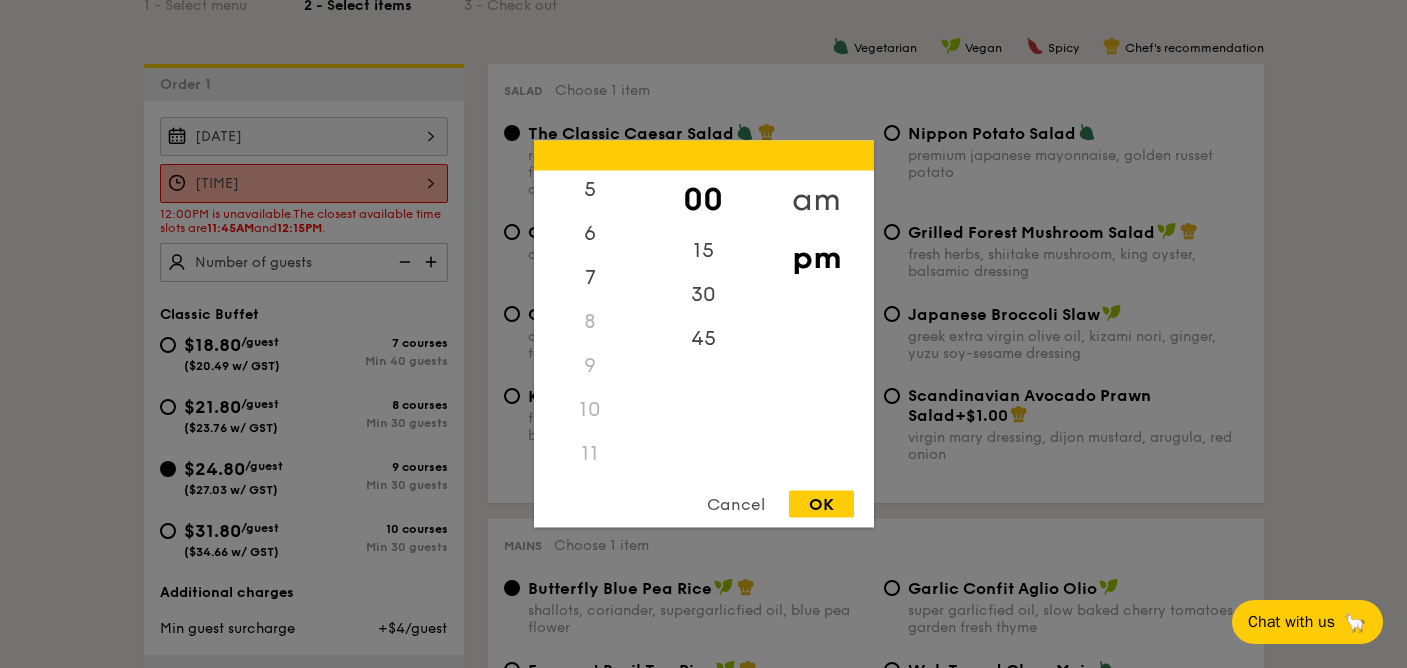 click on "am" at bounding box center [816, 200] 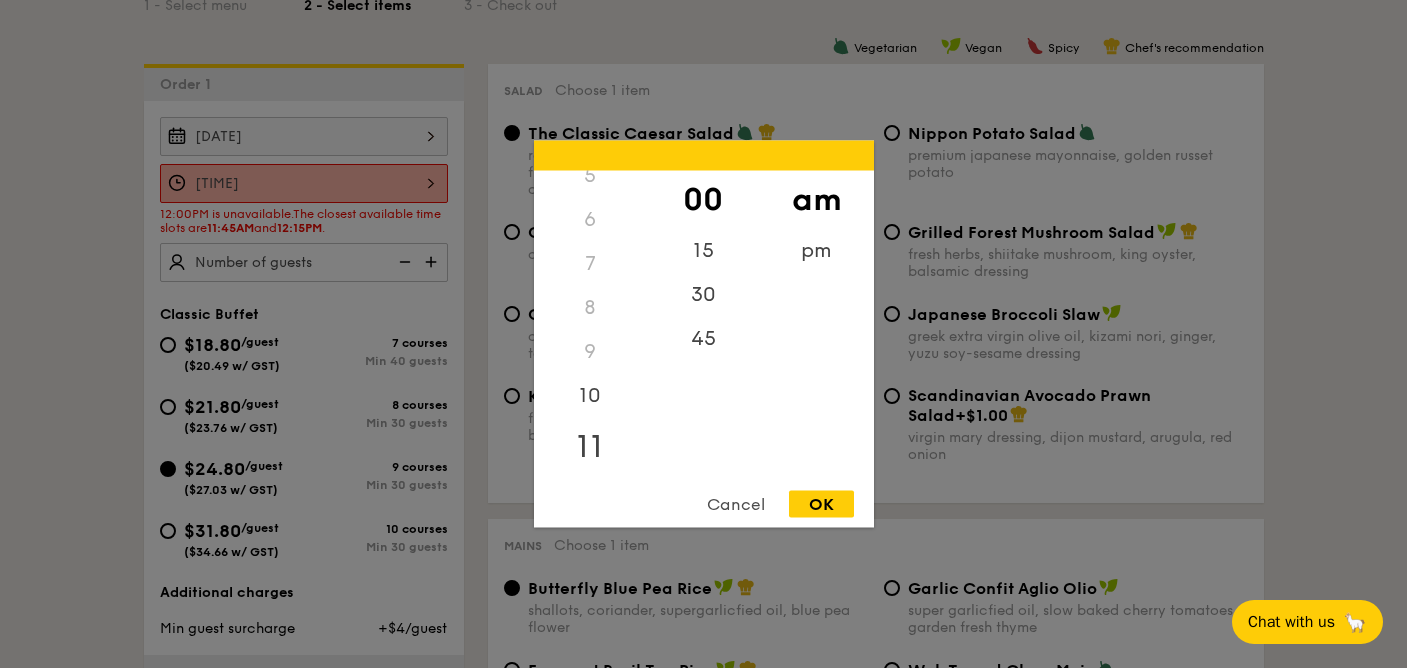 click on "11" at bounding box center (590, 447) 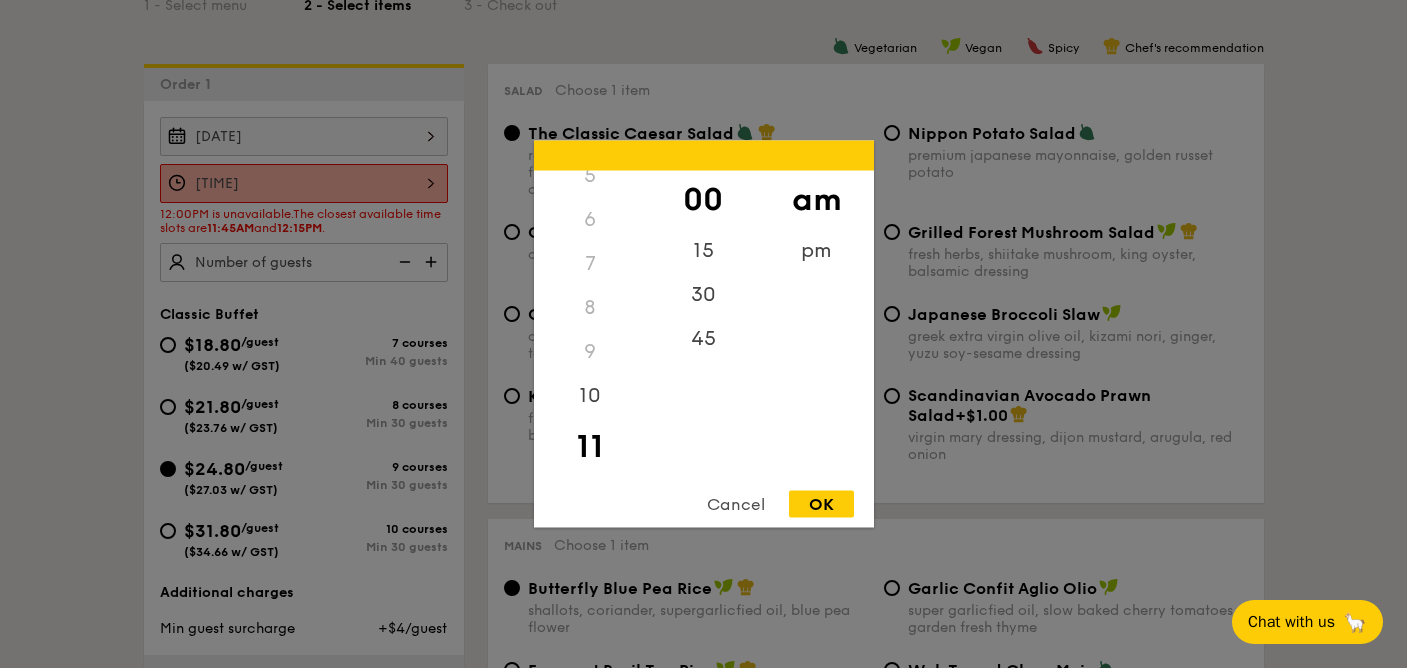 scroll, scrollTop: 229, scrollLeft: 0, axis: vertical 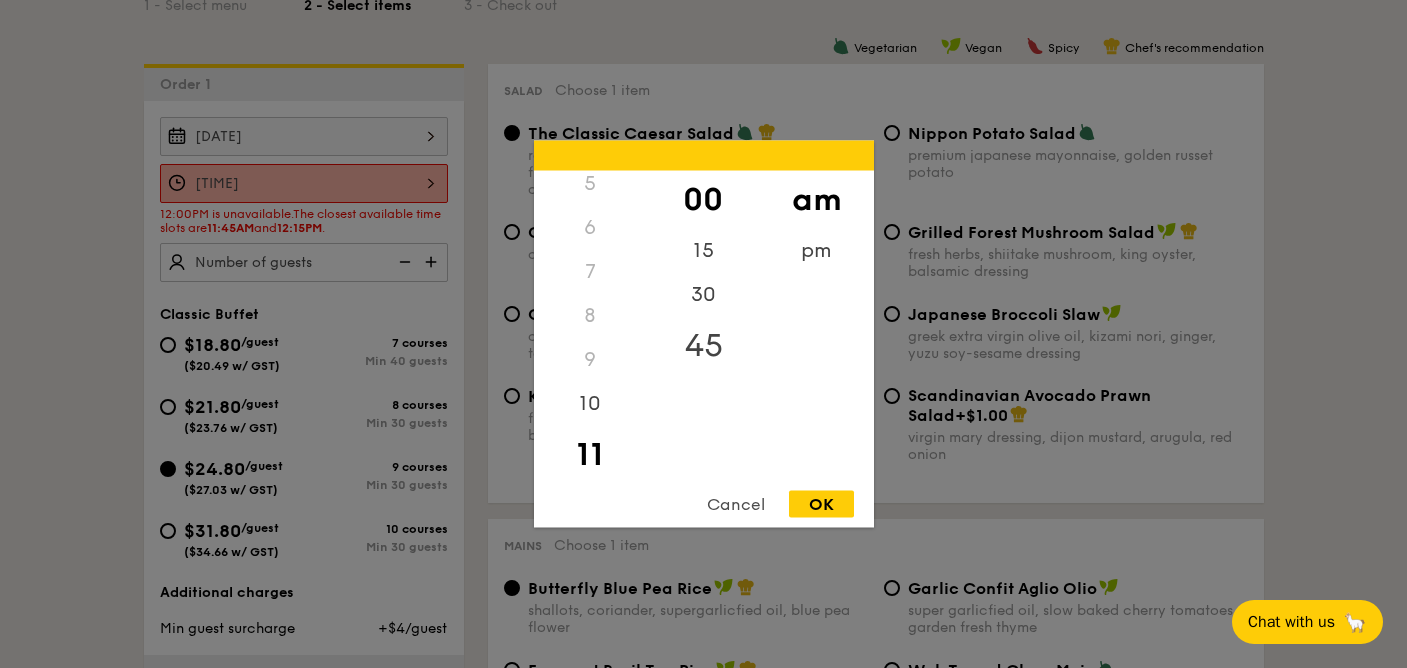 click on "45" at bounding box center (703, 346) 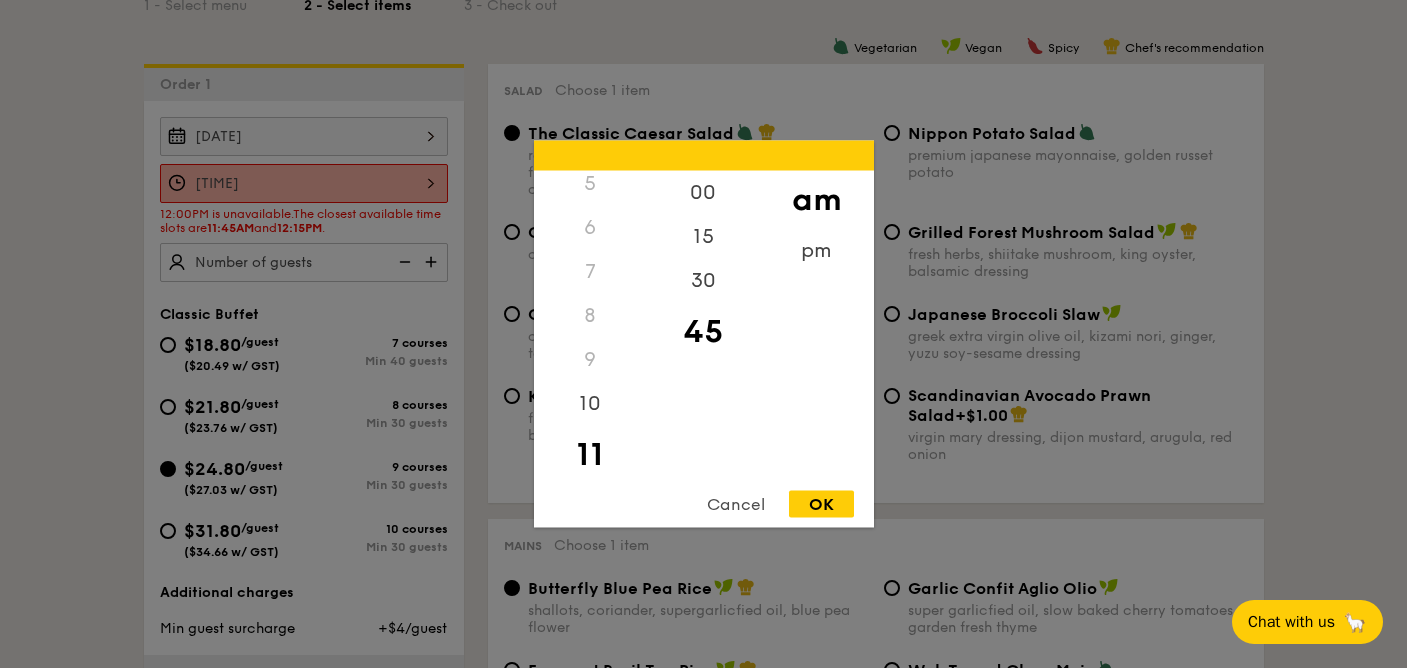 scroll, scrollTop: 237, scrollLeft: 0, axis: vertical 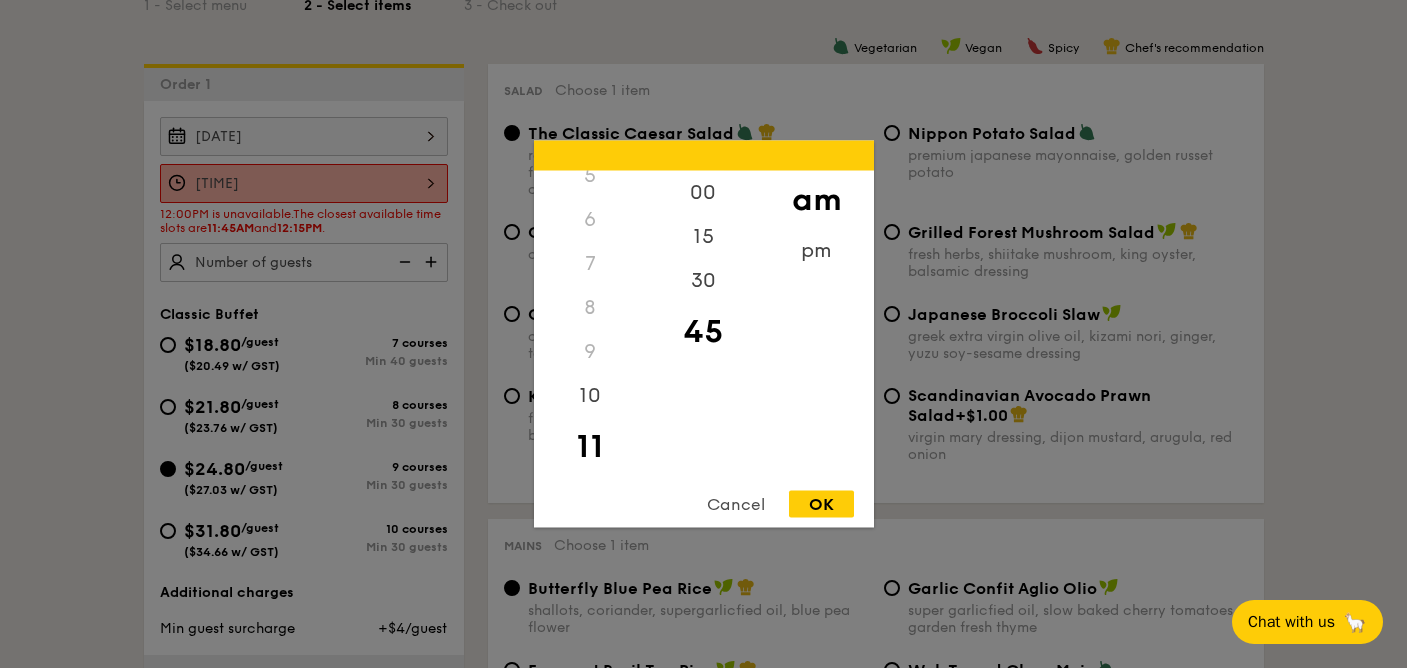 click on "OK" at bounding box center [821, 504] 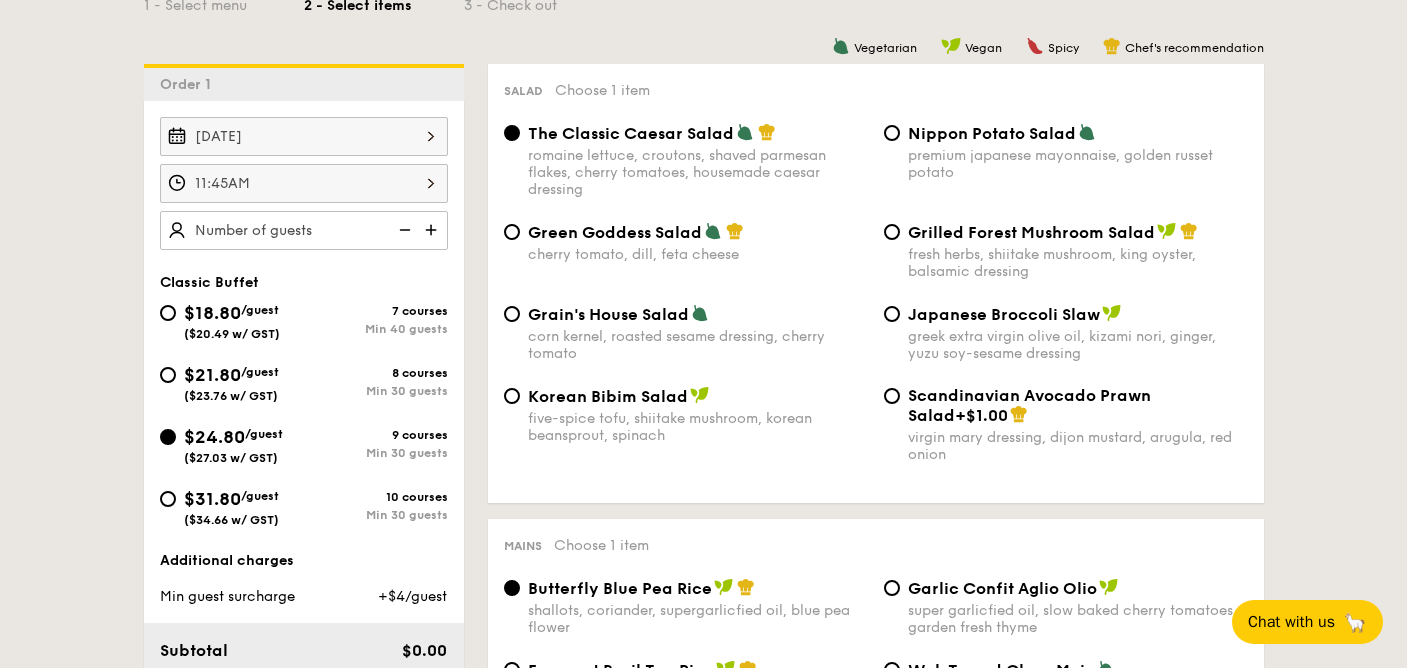click at bounding box center (304, 230) 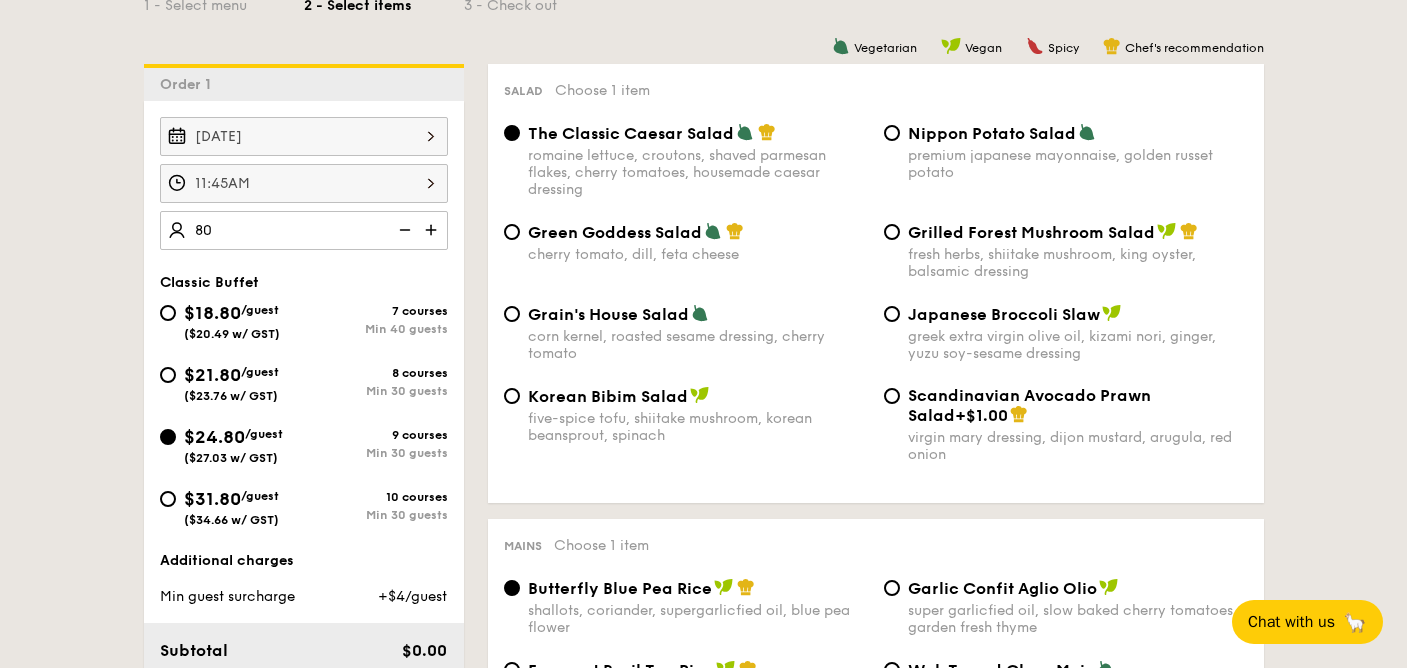 click on "1 - Select menu
2 - Select items
3 - Check out
Order 1
[DATE]        [TIME]      80
Classic Buffet
$18.80
/guest
($20.49 w/ GST)
7 courses
Min 40 guests
$21.80
/guest
($23.76 w/ GST)
8 courses
Min 30 guests
$24.80
/guest
($27.03 w/ GST)
9 courses
Min 30 guests
$31.80
/guest
($34.66 w/ GST)
10 courses
Min 30 guests
Additional charges
Min guest surcharge
+$4/guest
Subtotal
$0.00
Add-ons
$0.00
Delivery fee
$80.00
Total
[PRICE]
Total (w/ GST)
$87.20
,  . 0" at bounding box center [703, 2374] 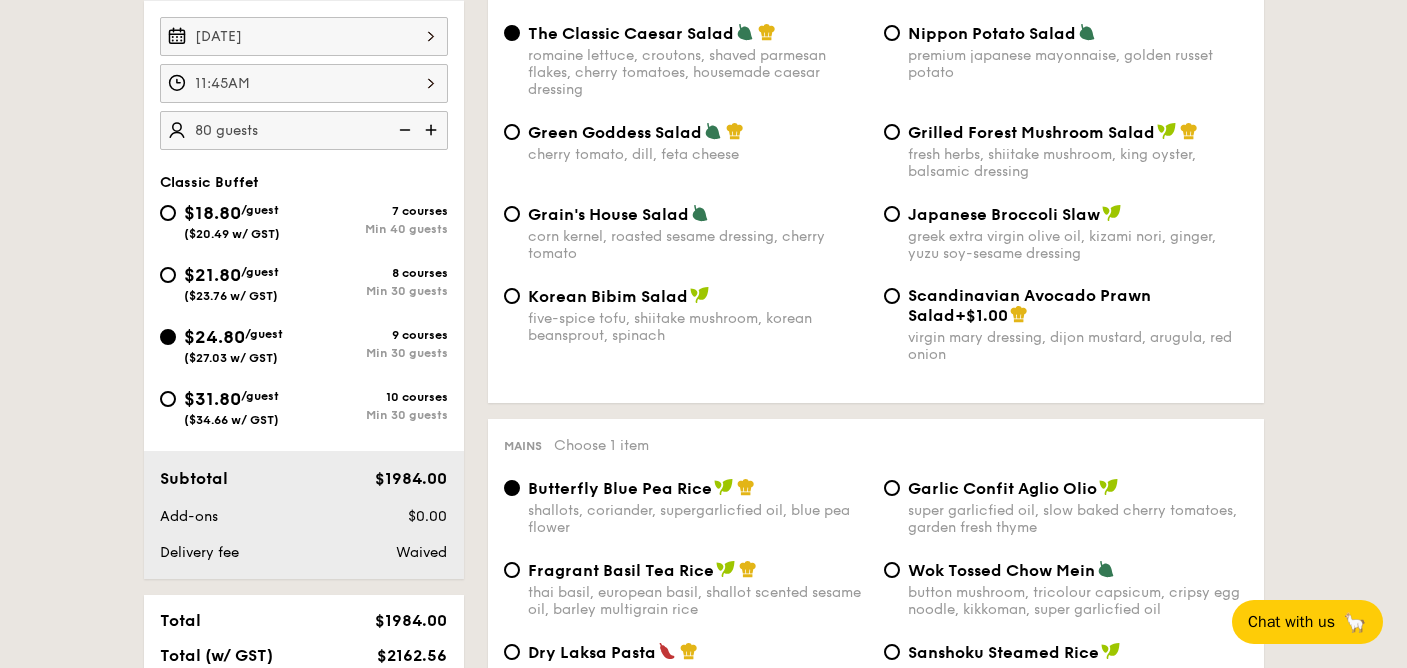 scroll, scrollTop: 700, scrollLeft: 0, axis: vertical 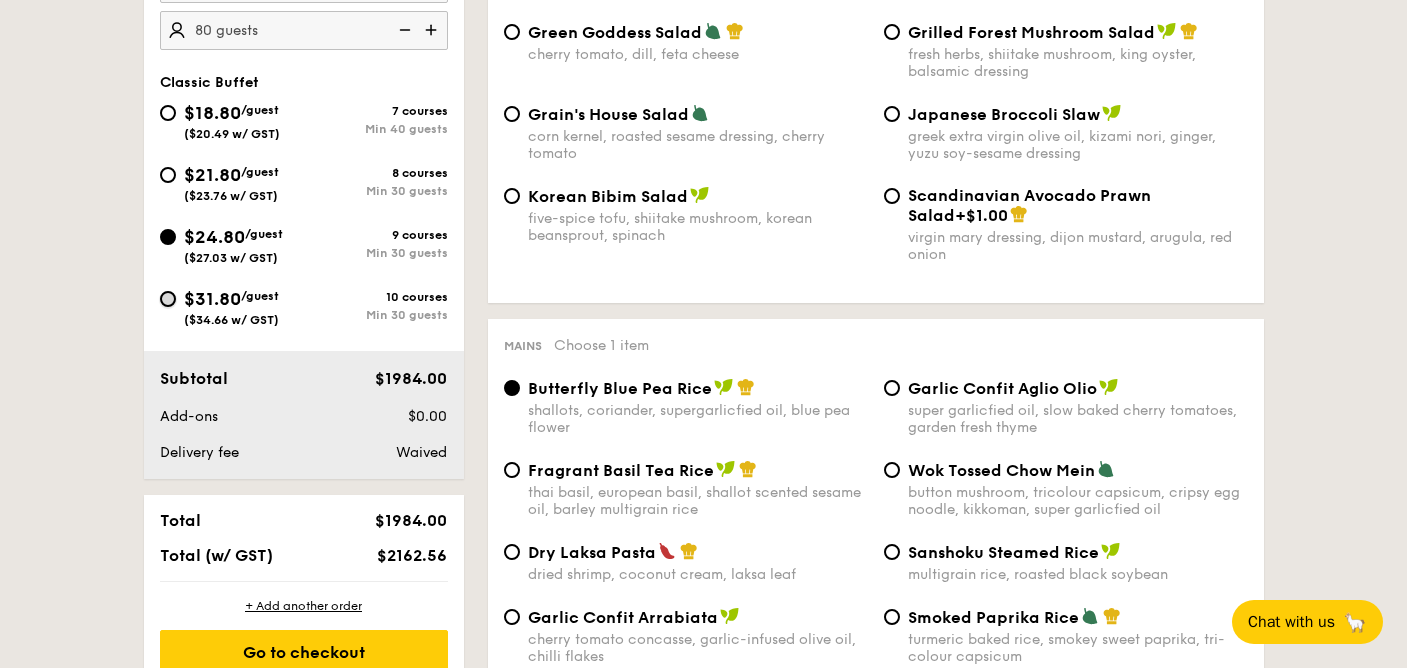 click on "$31.80
/guest
($34.66 w/ GST)
10 courses
Min 30 guests" at bounding box center [168, 299] 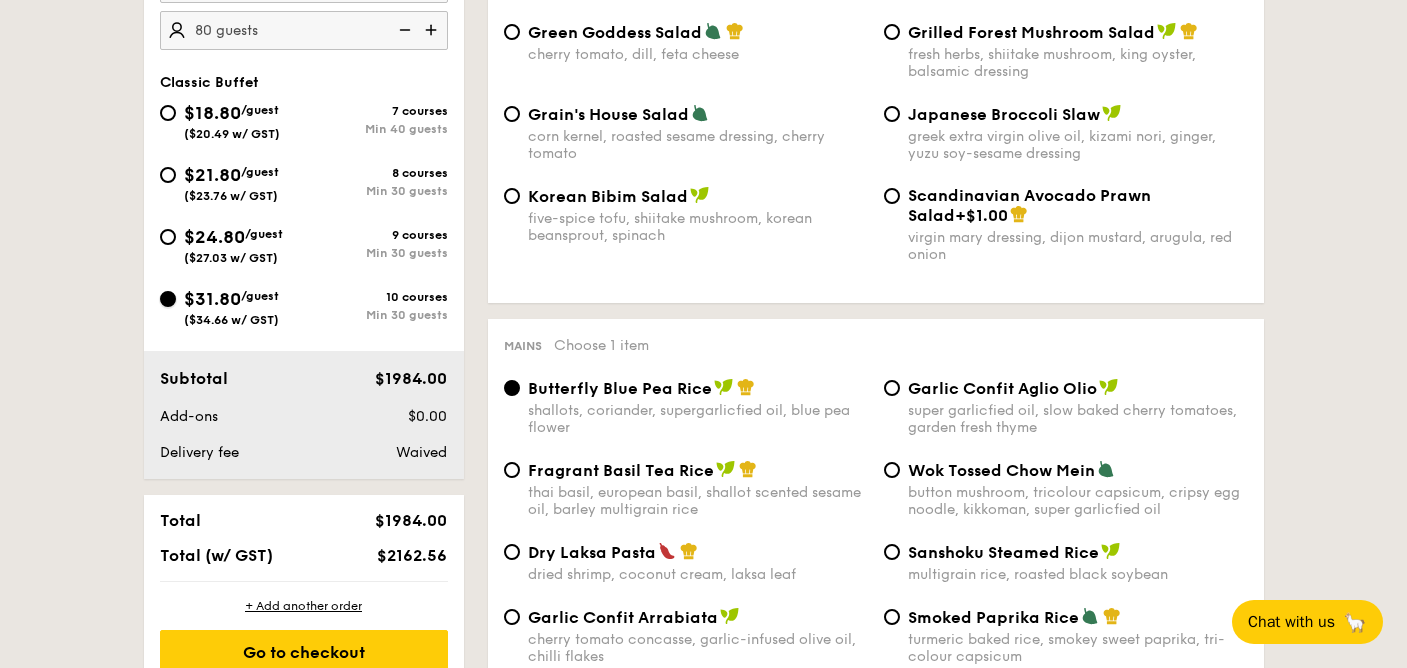 radio on "true" 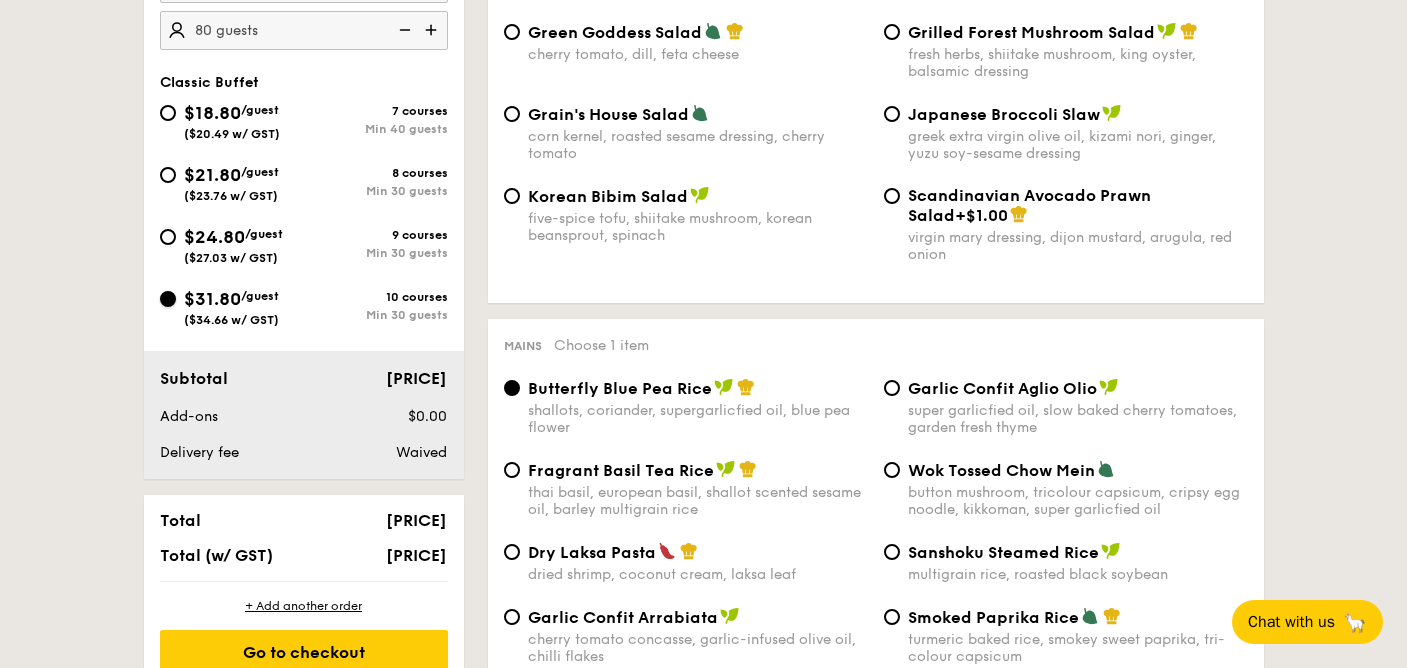 click on "$31.80
/guest
($34.66 w/ GST)
10 courses
Min 30 guests" at bounding box center [168, 299] 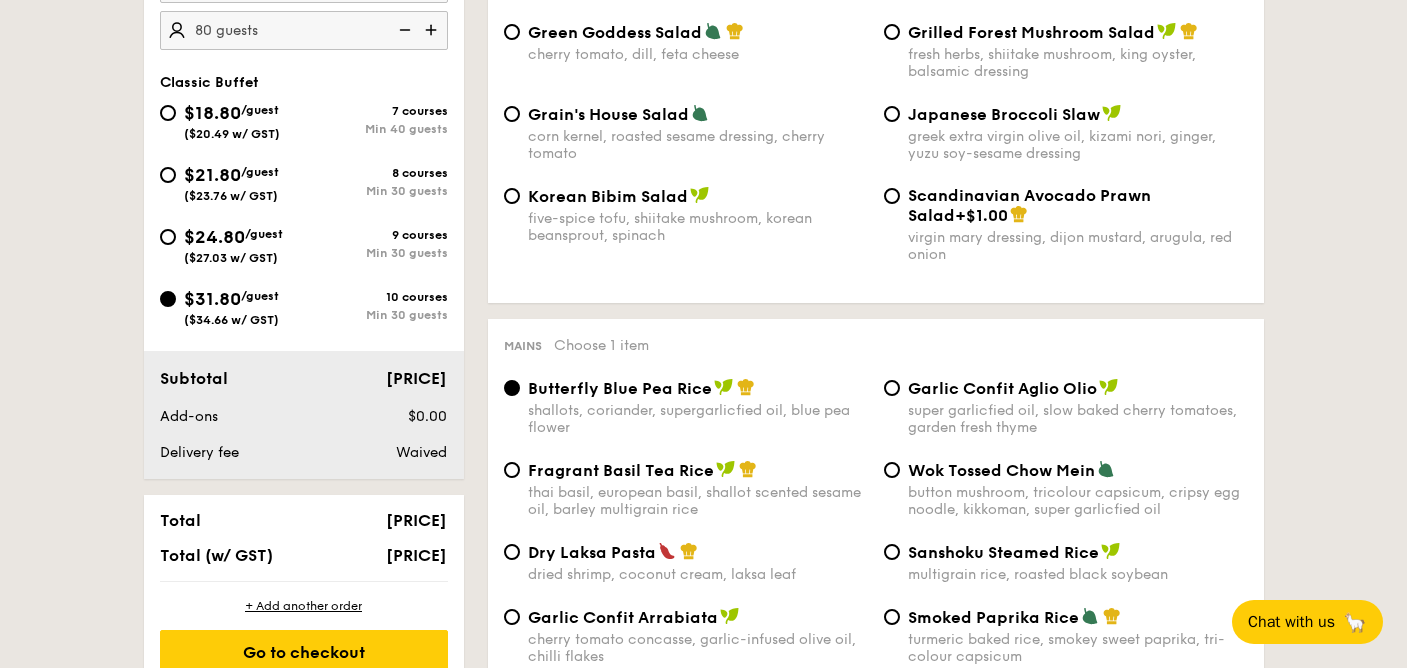 click on "1 - Select menu
2 - Select items
3 - Check out
Order 1
[DATE]        [TIME]      80 guests
Classic Buffet
$18.80
/guest
($20.49 w/ GST)
7 courses
Min 40 guests
$21.80
/guest
($23.76 w/ GST)
8 courses
Min 30 guests
$24.80
/guest
($27.03 w/ GST)
9 courses
Min 30 guests
$31.80
/guest
($34.66 w/ GST)
10 courses
Min 30 guests
Subtotal
[PRICE]
Add-ons
$0.00
Delivery fee
Waived
Total
[PRICE]
Total (w/ GST)
[PRICE]
+ Add another order
Go to checkout
[TIME] ,  . 0 0" at bounding box center [703, 2383] 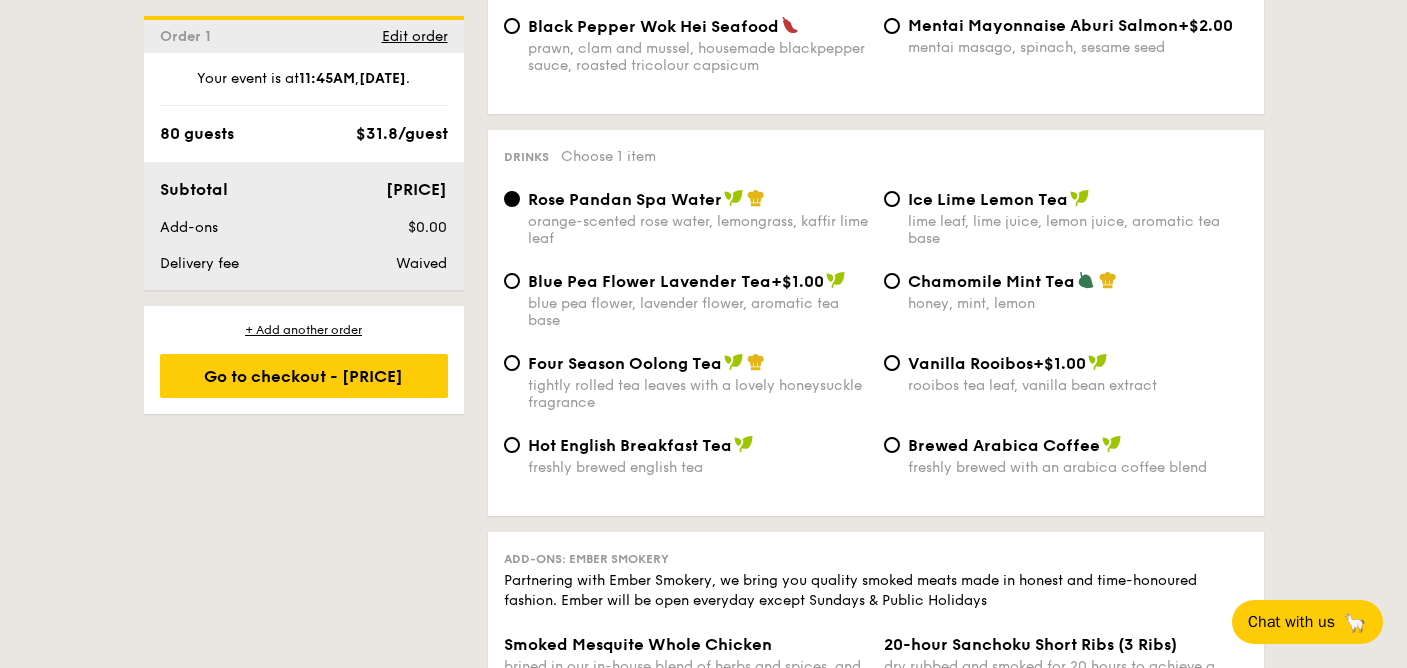 scroll, scrollTop: 4400, scrollLeft: 0, axis: vertical 